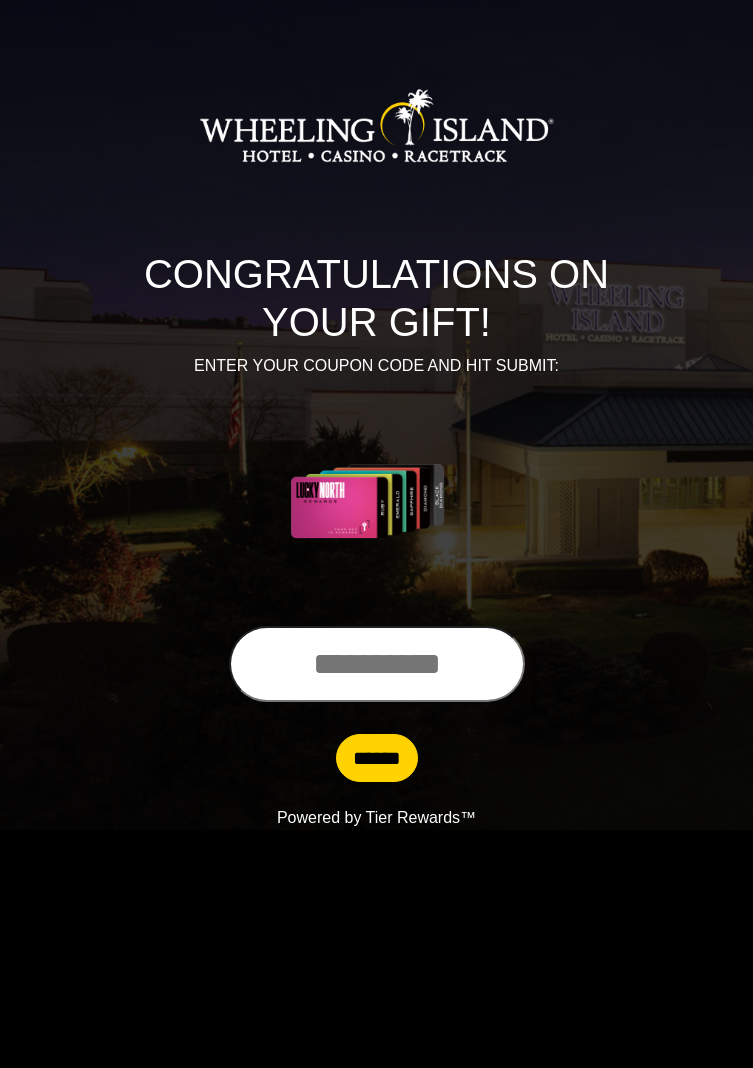scroll, scrollTop: 0, scrollLeft: 0, axis: both 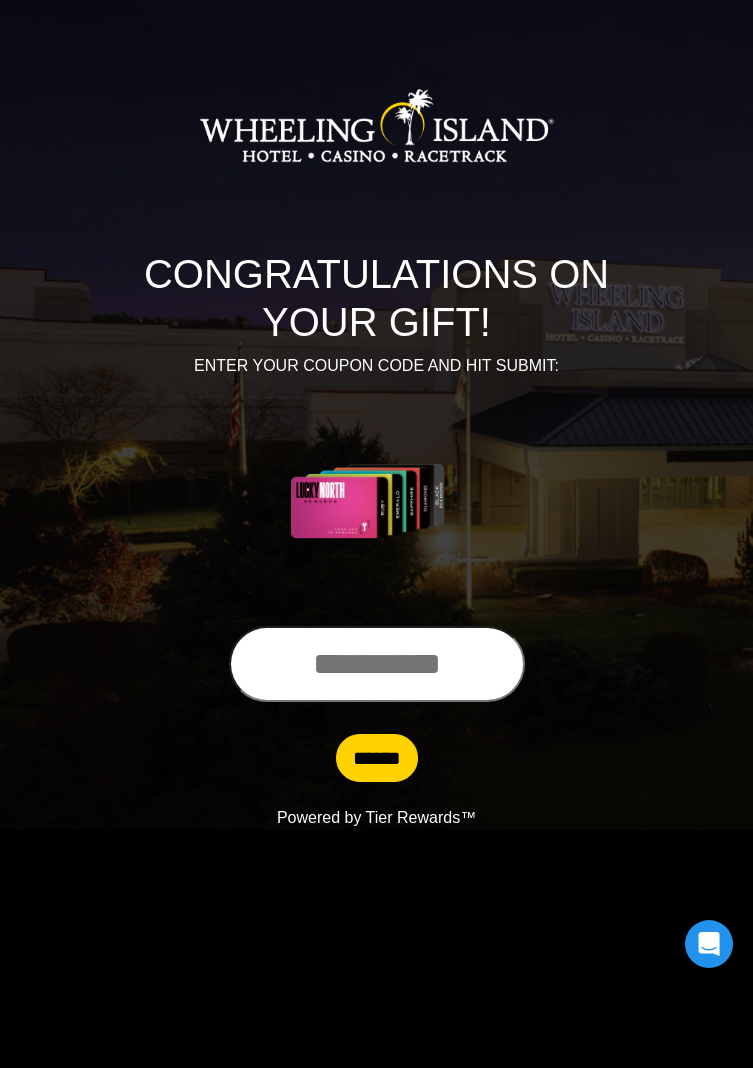 click at bounding box center [377, 664] 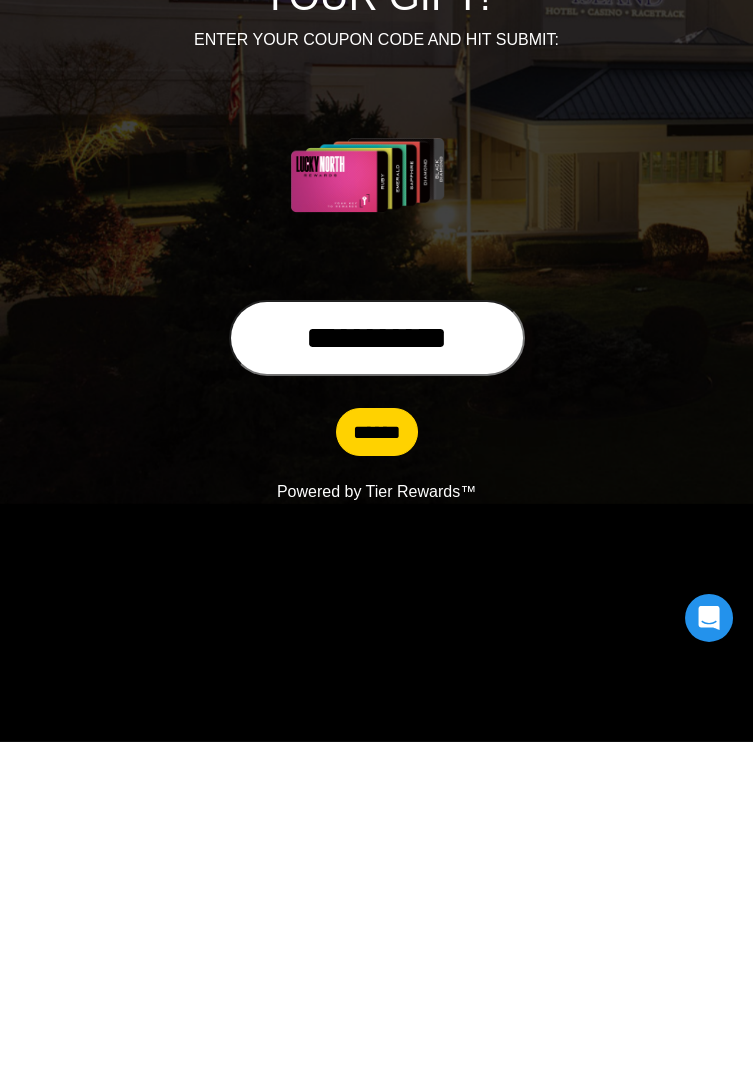 type on "**********" 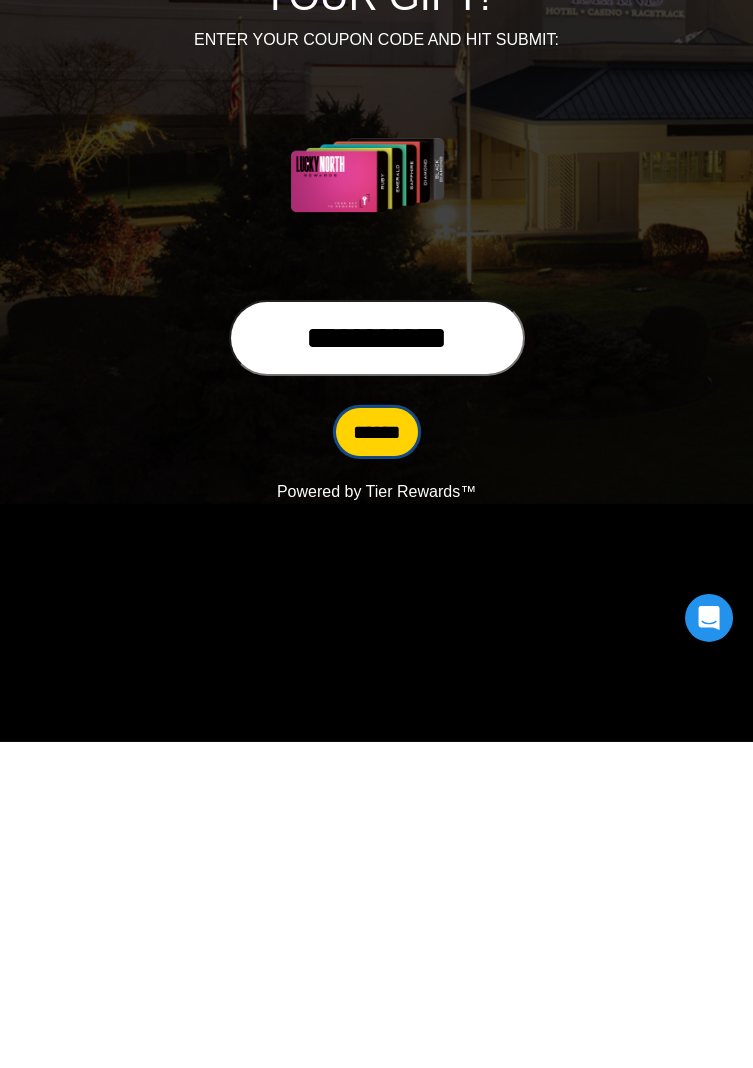 click on "******" at bounding box center (377, 758) 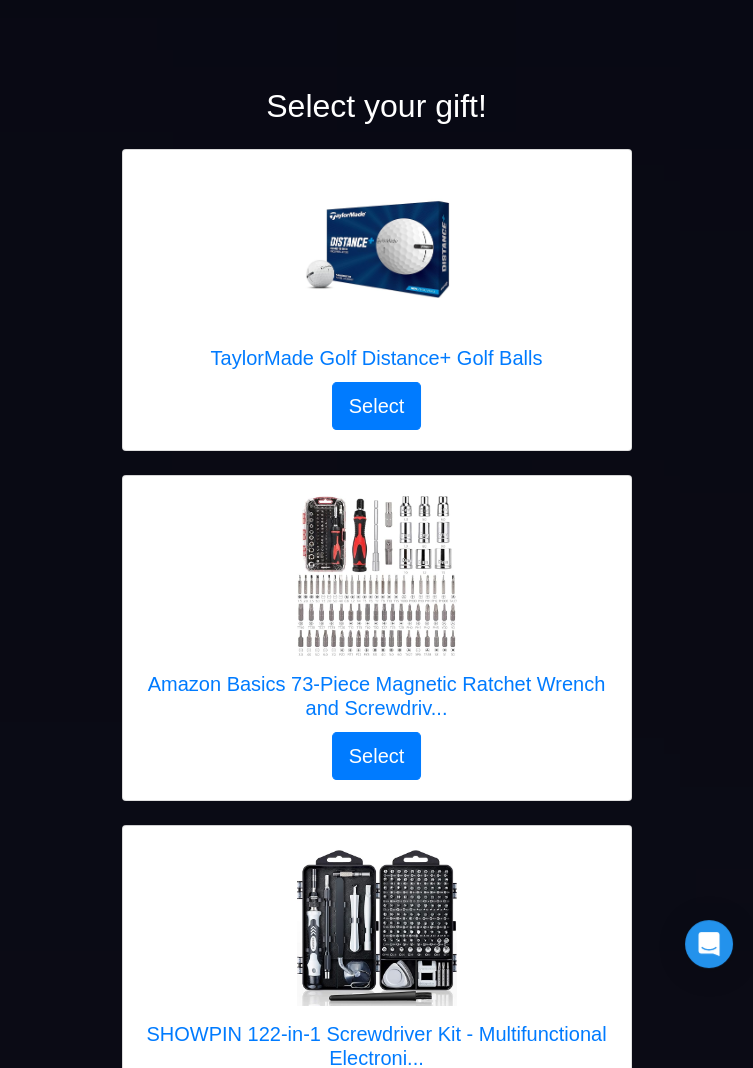 scroll, scrollTop: 185, scrollLeft: 0, axis: vertical 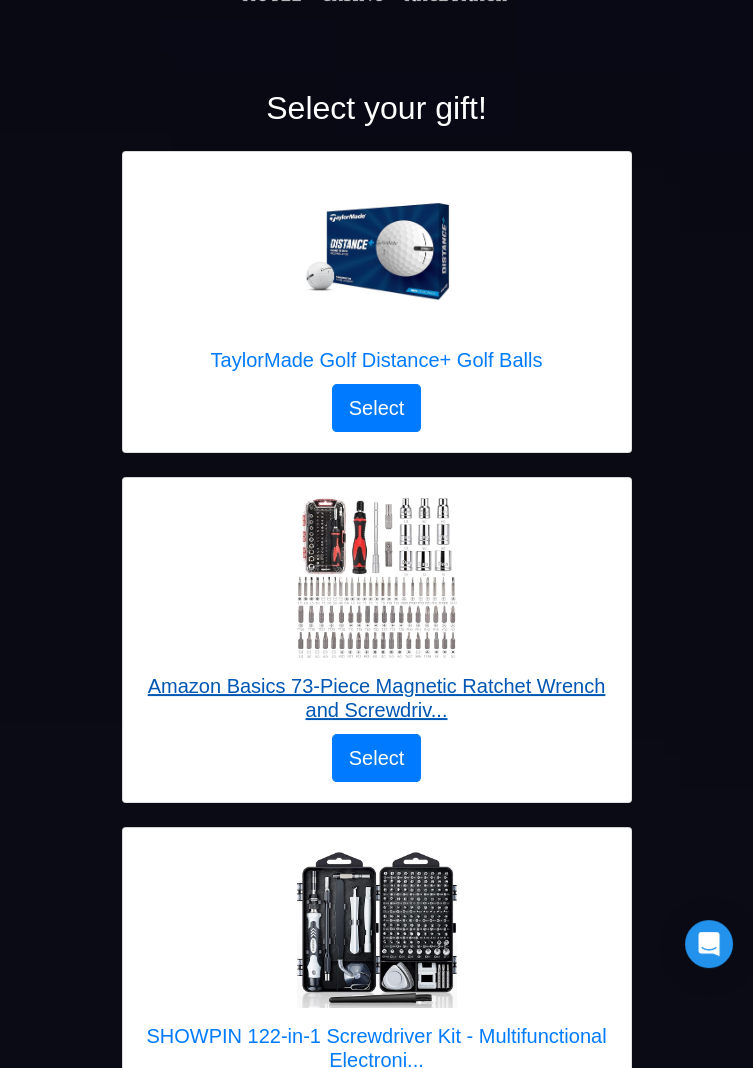 click at bounding box center [377, 578] 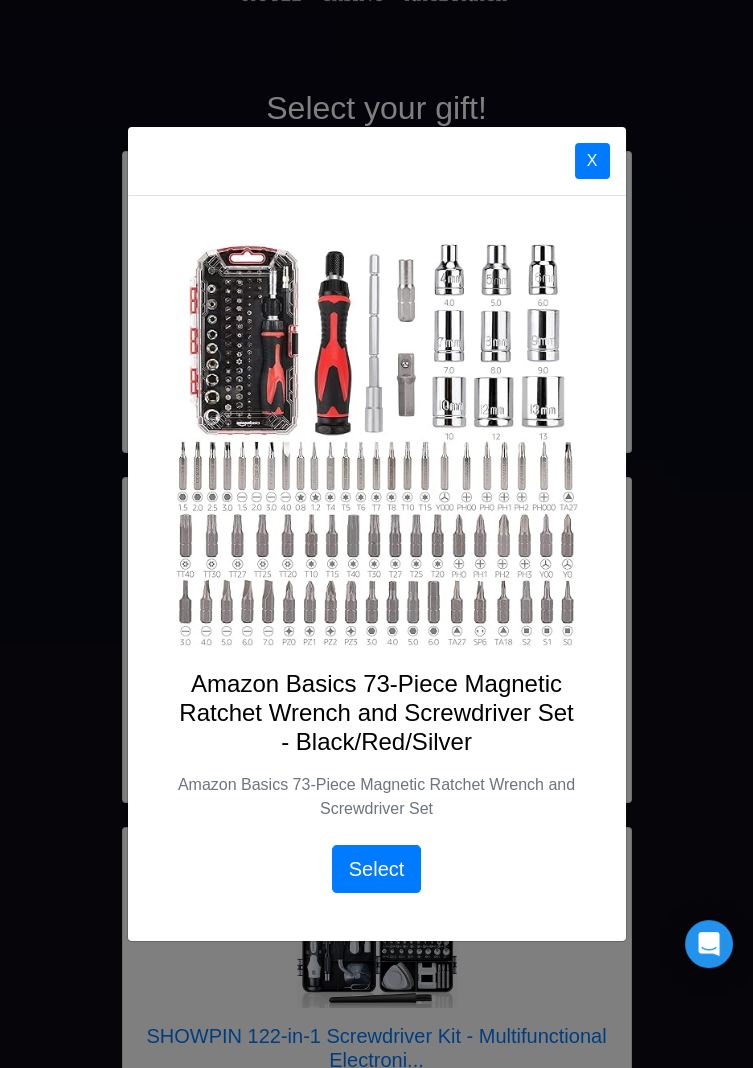 click on "X" at bounding box center [592, 161] 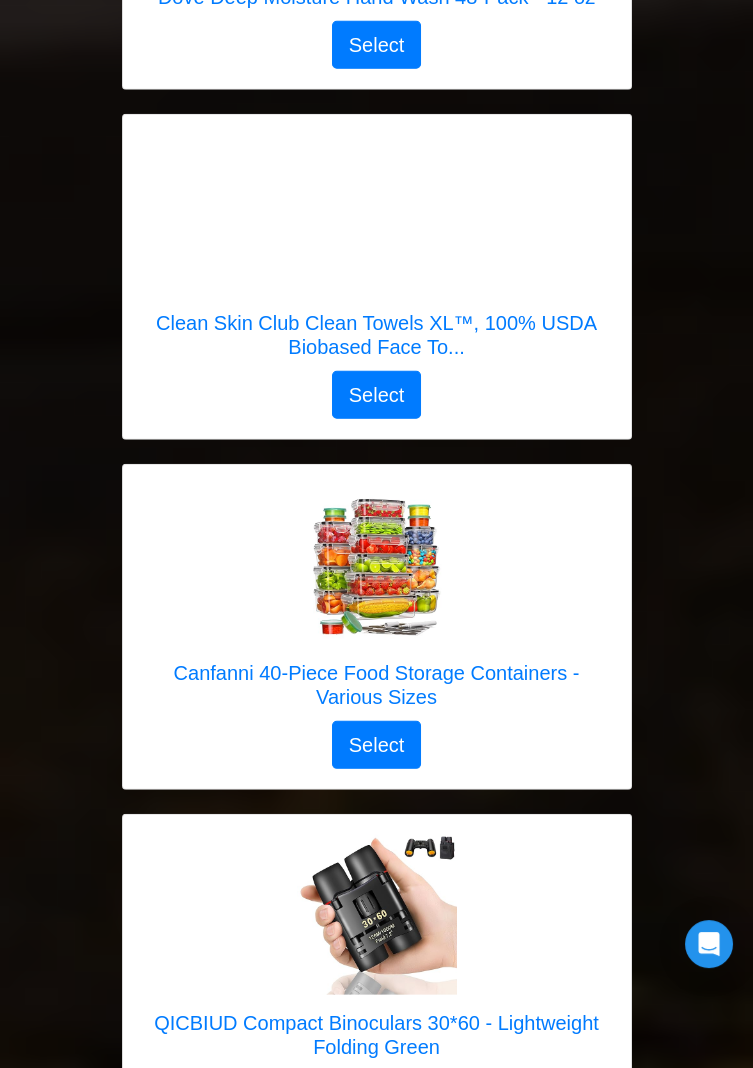 scroll, scrollTop: 9388, scrollLeft: 0, axis: vertical 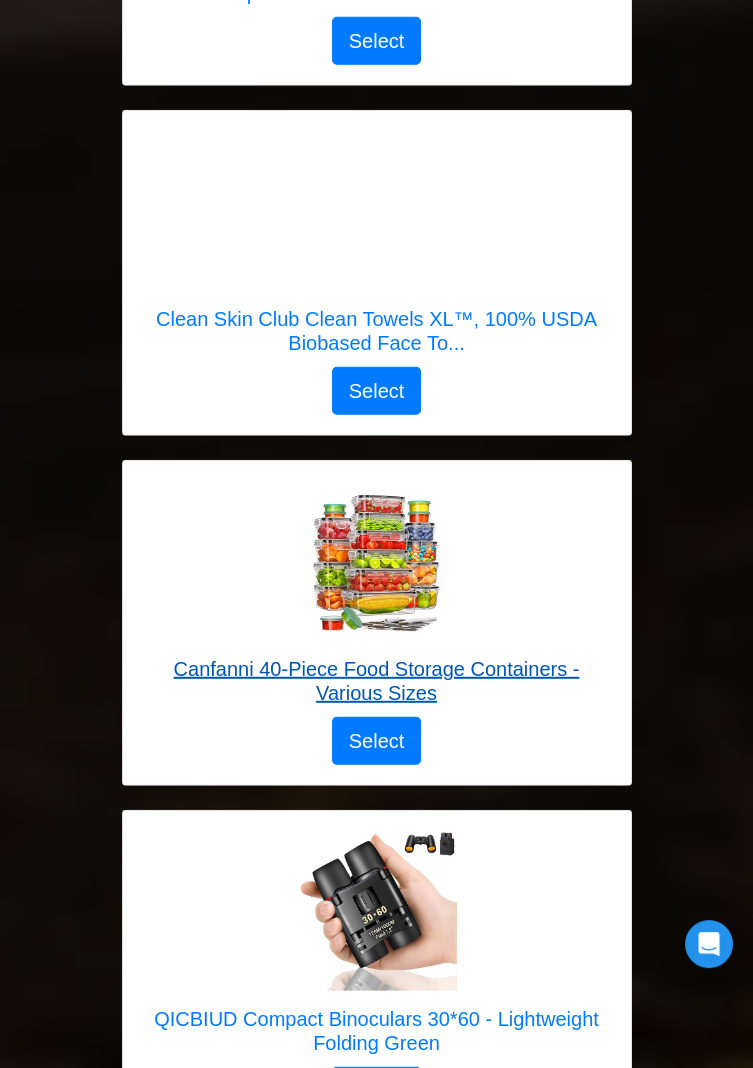 click at bounding box center [377, 561] 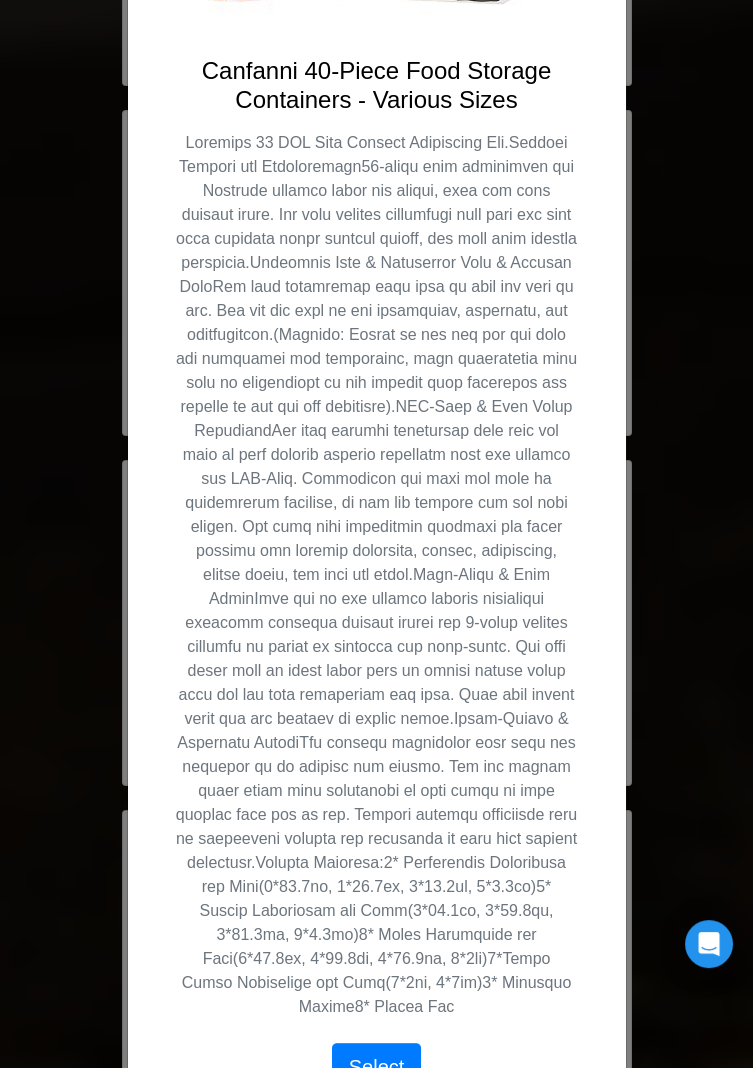 scroll, scrollTop: 623, scrollLeft: 0, axis: vertical 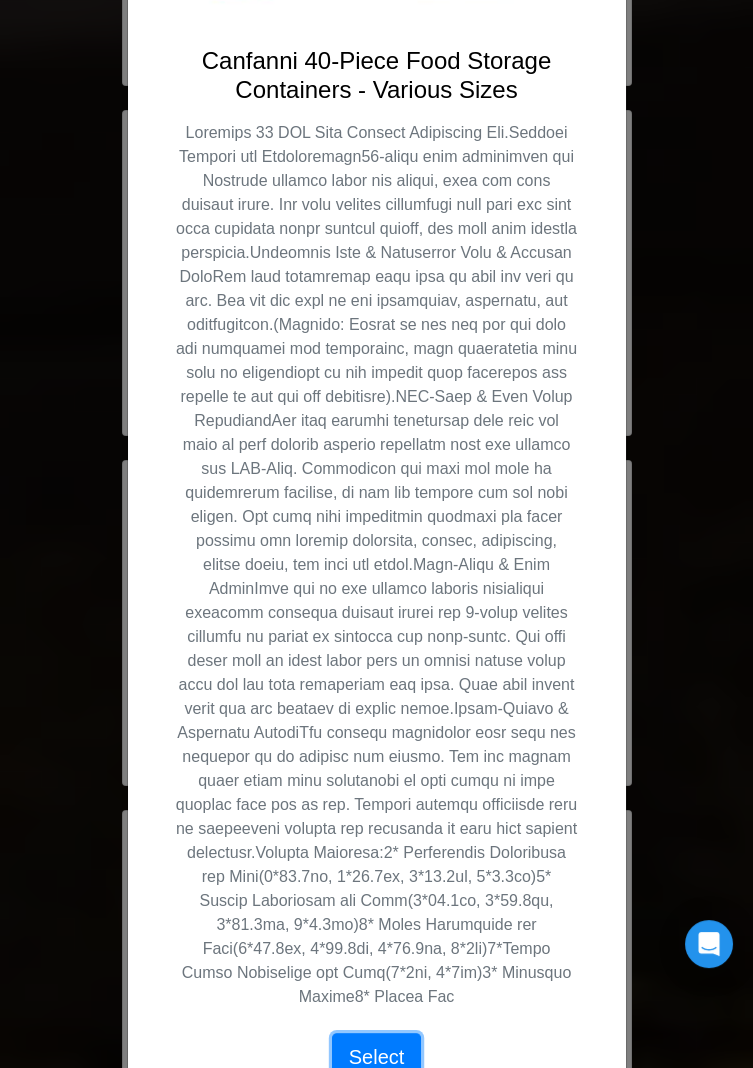 click on "Select" at bounding box center (377, 1057) 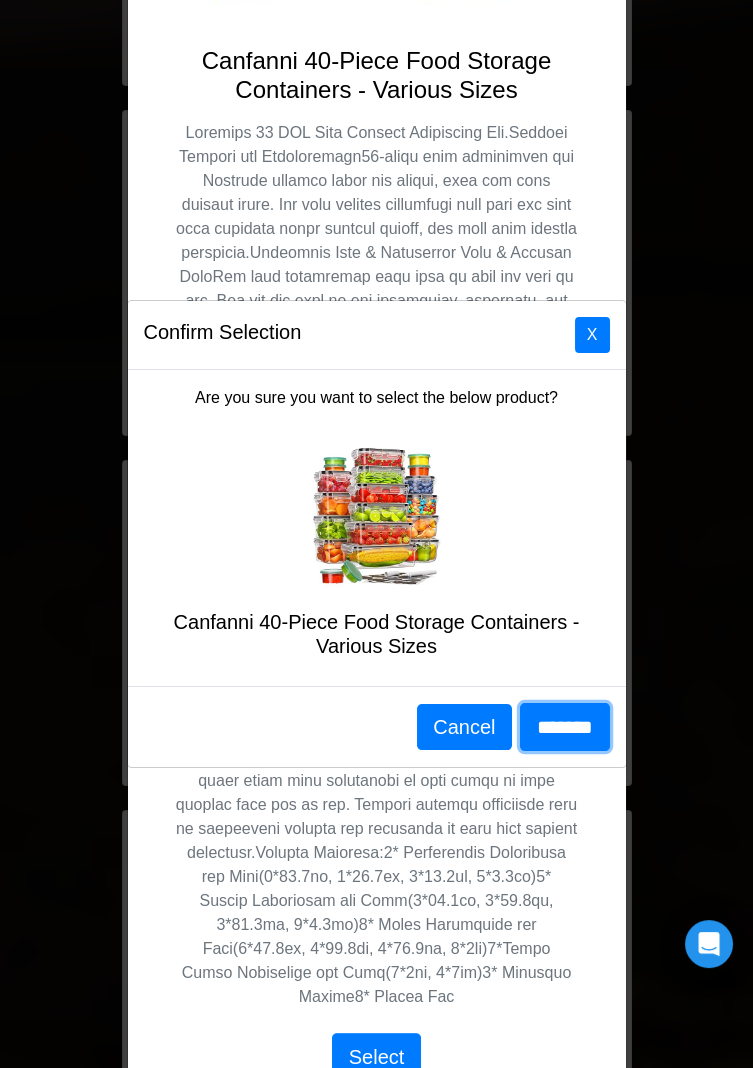 click on "*******" at bounding box center (565, 727) 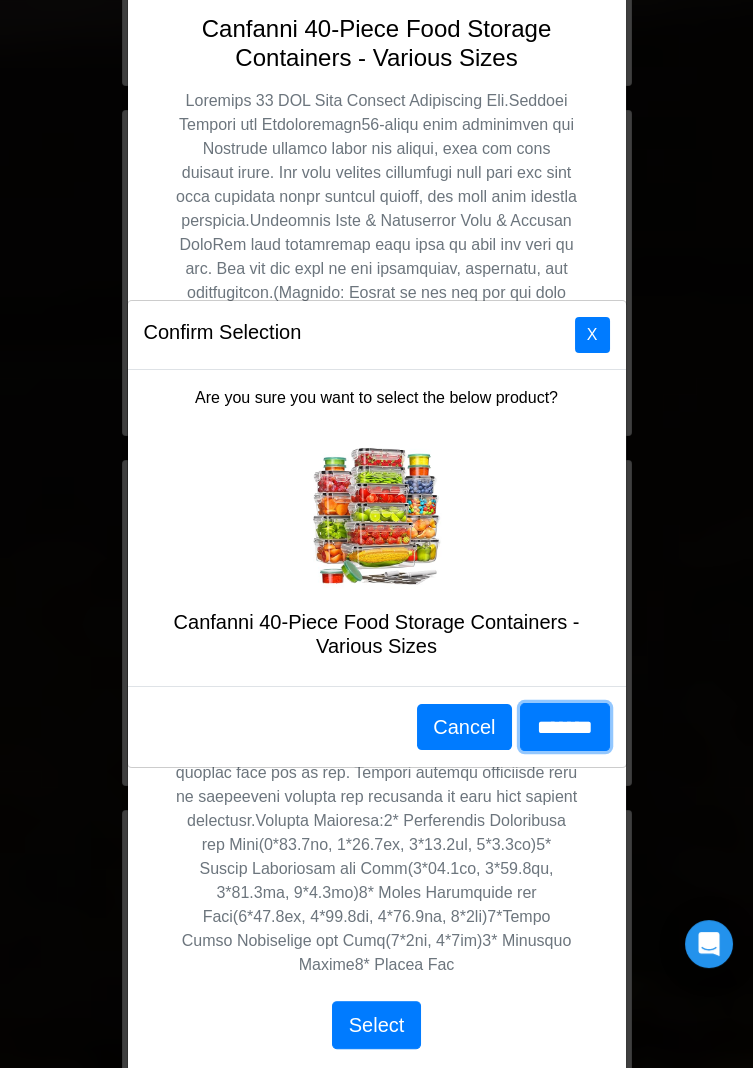 scroll, scrollTop: 681, scrollLeft: 0, axis: vertical 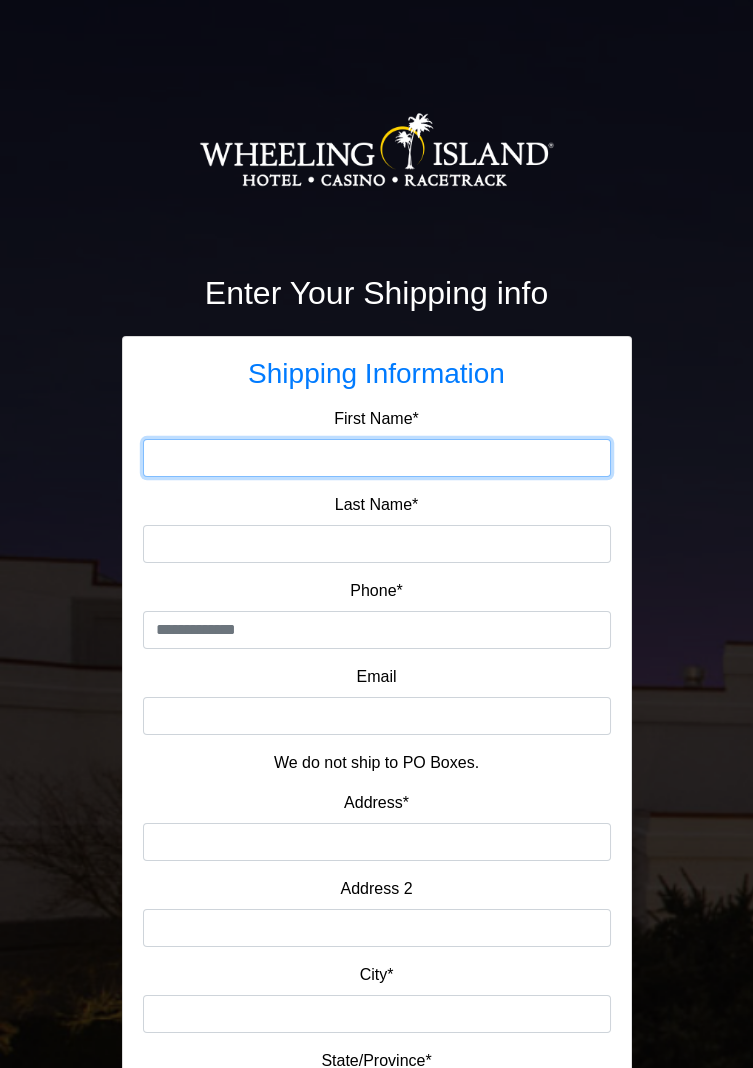 click on "First Name*" at bounding box center (377, 458) 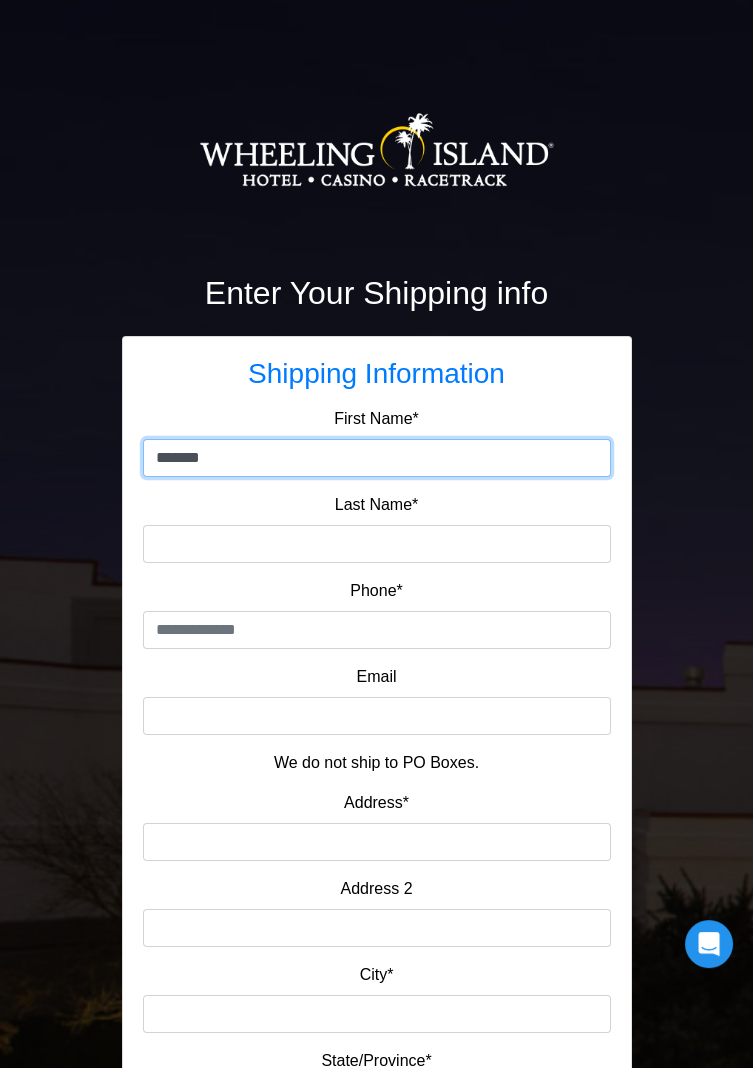 type on "******" 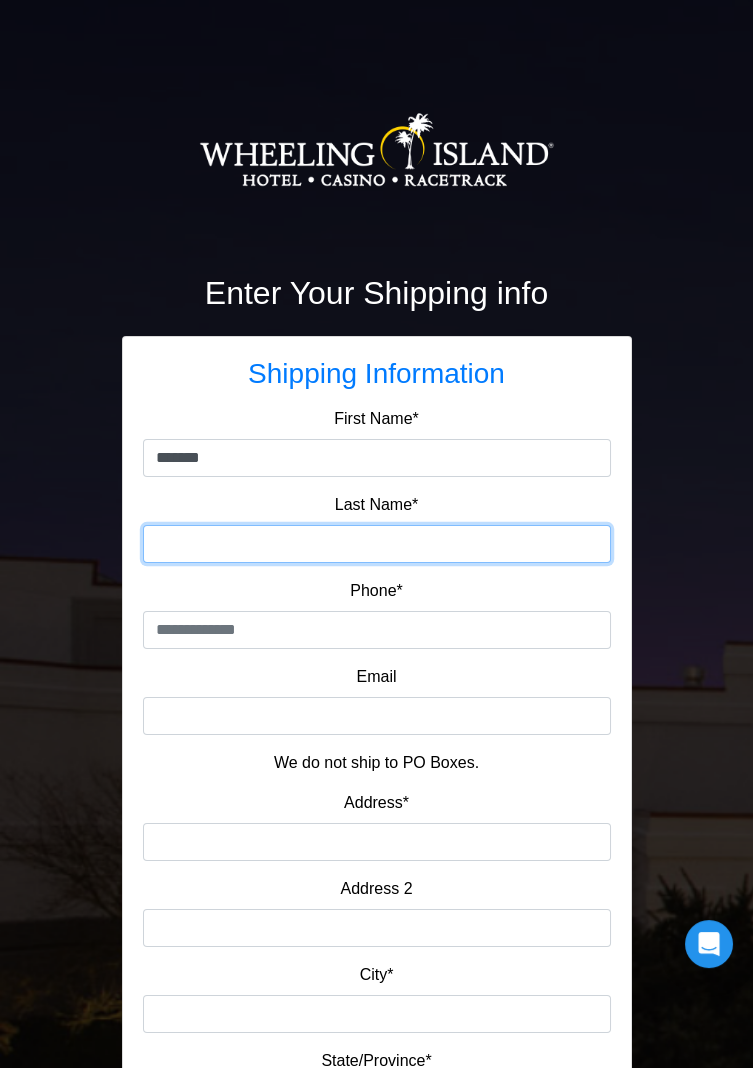 click on "Last Name*" at bounding box center [377, 544] 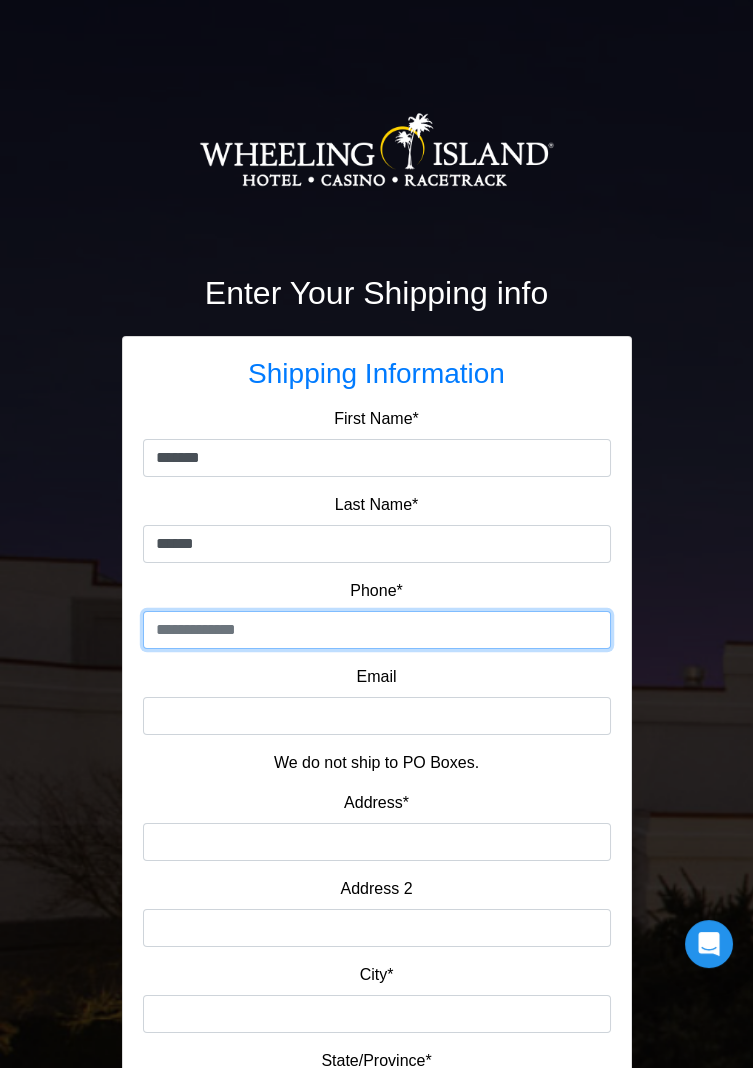 type on "**********" 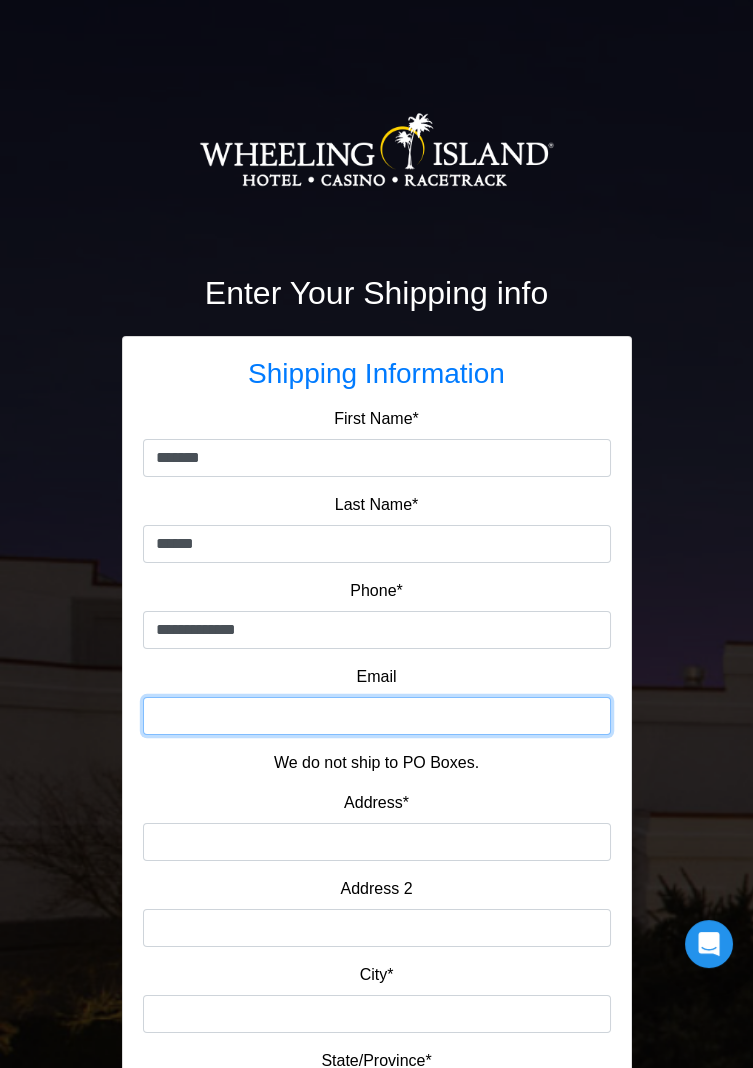 type on "**********" 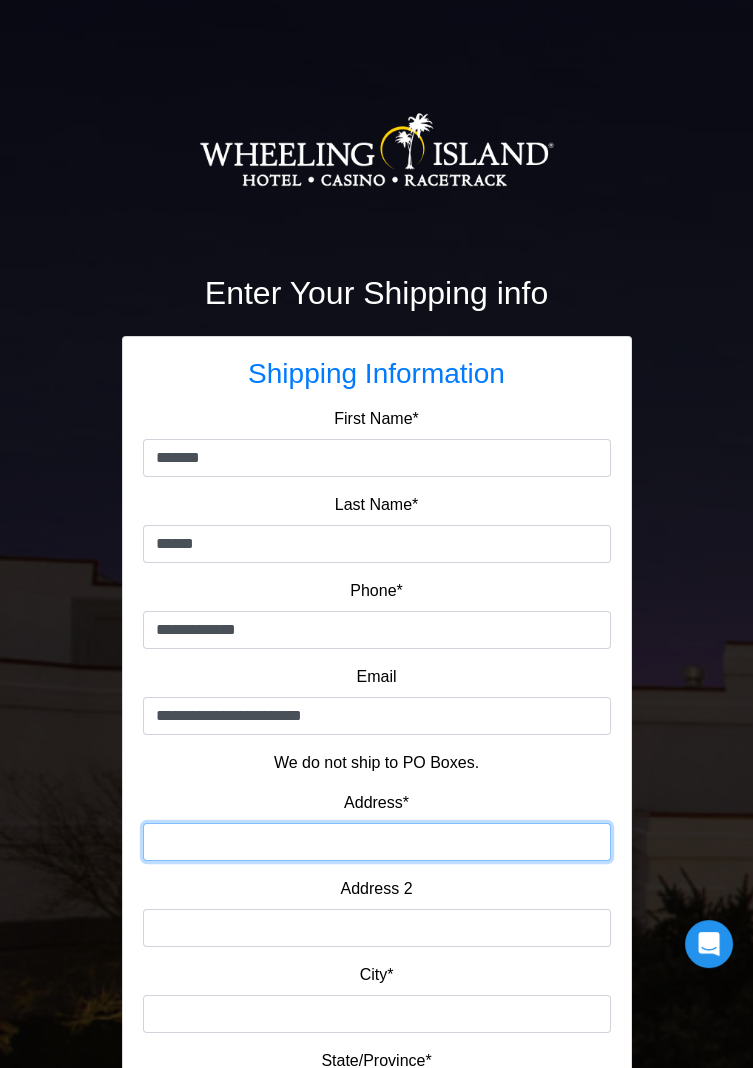 type on "**********" 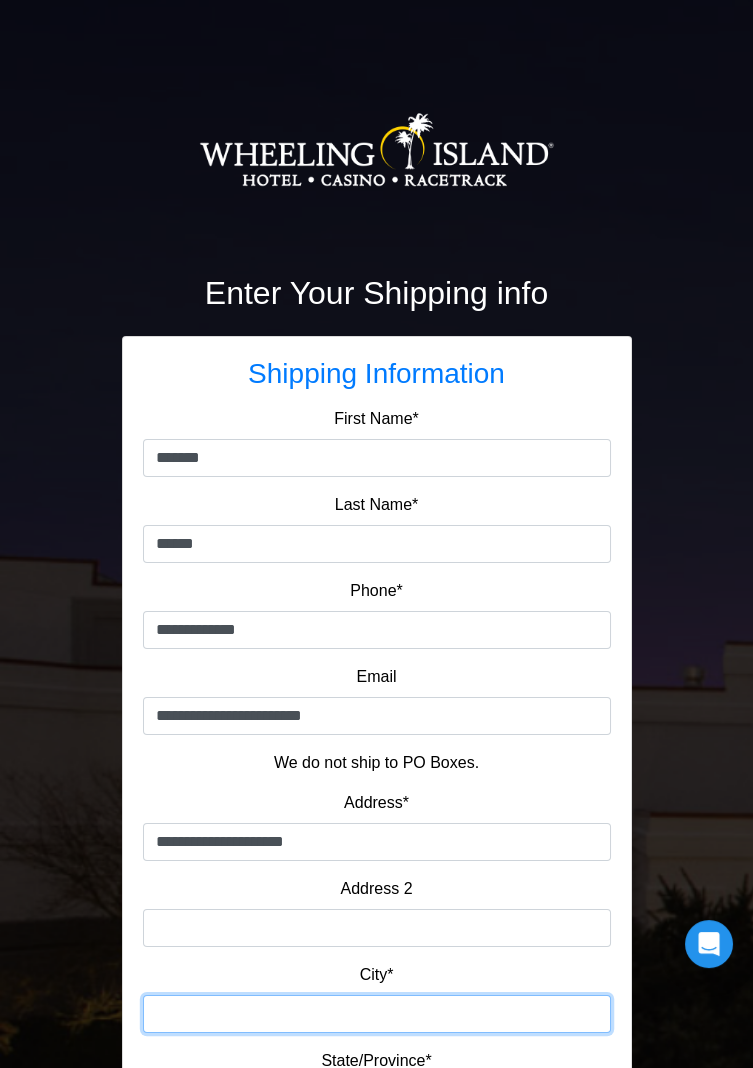 type on "**********" 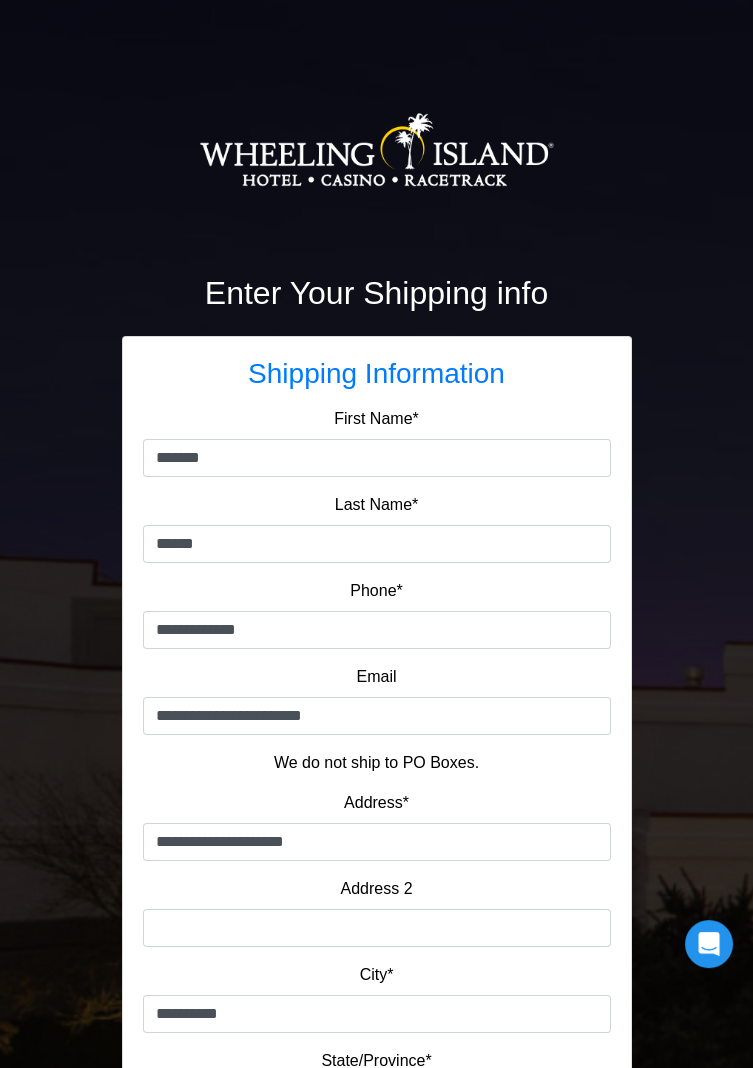 select on "**" 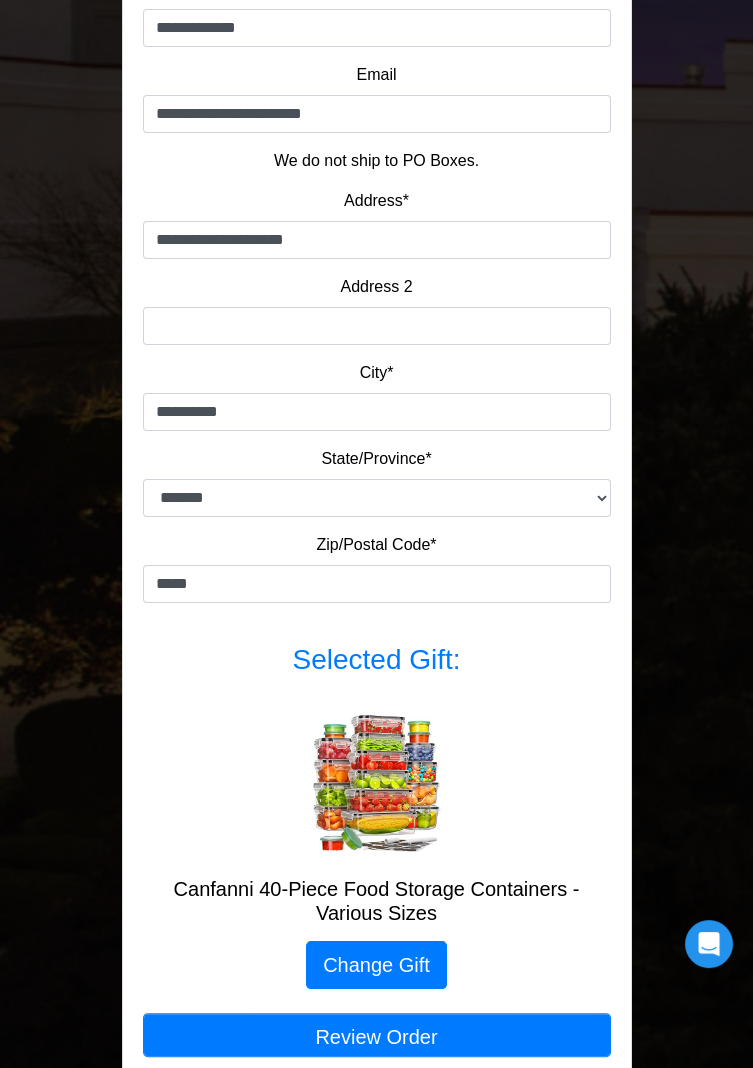 scroll, scrollTop: 658, scrollLeft: 0, axis: vertical 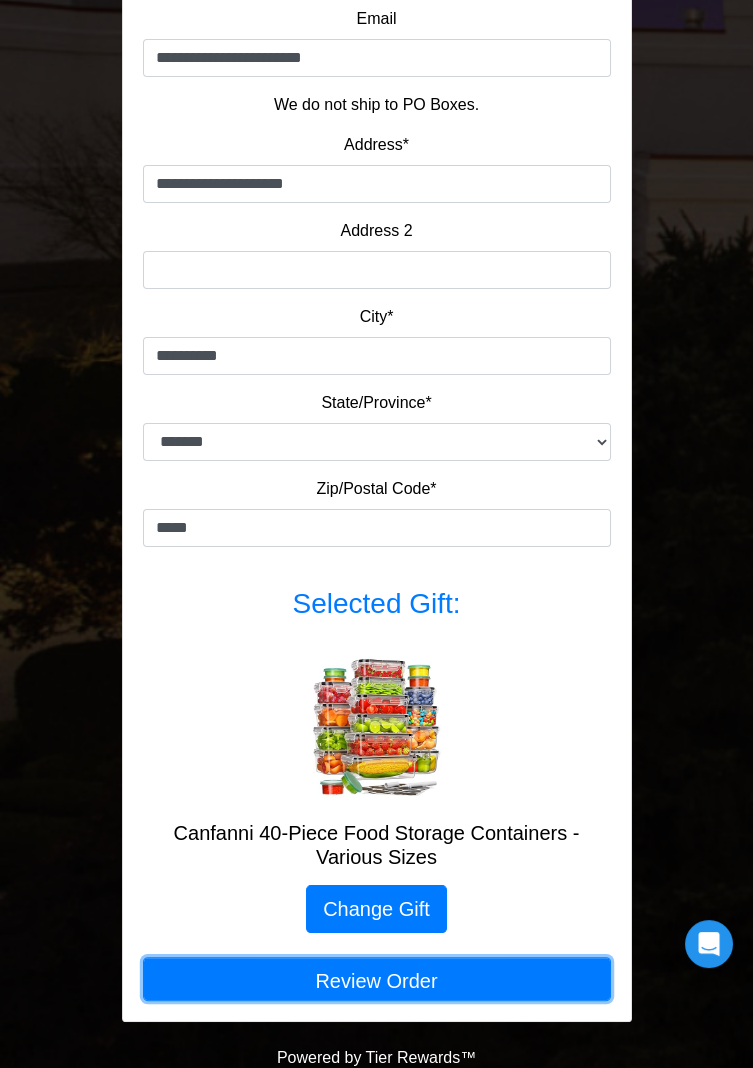 click on "Review Order" at bounding box center (377, 979) 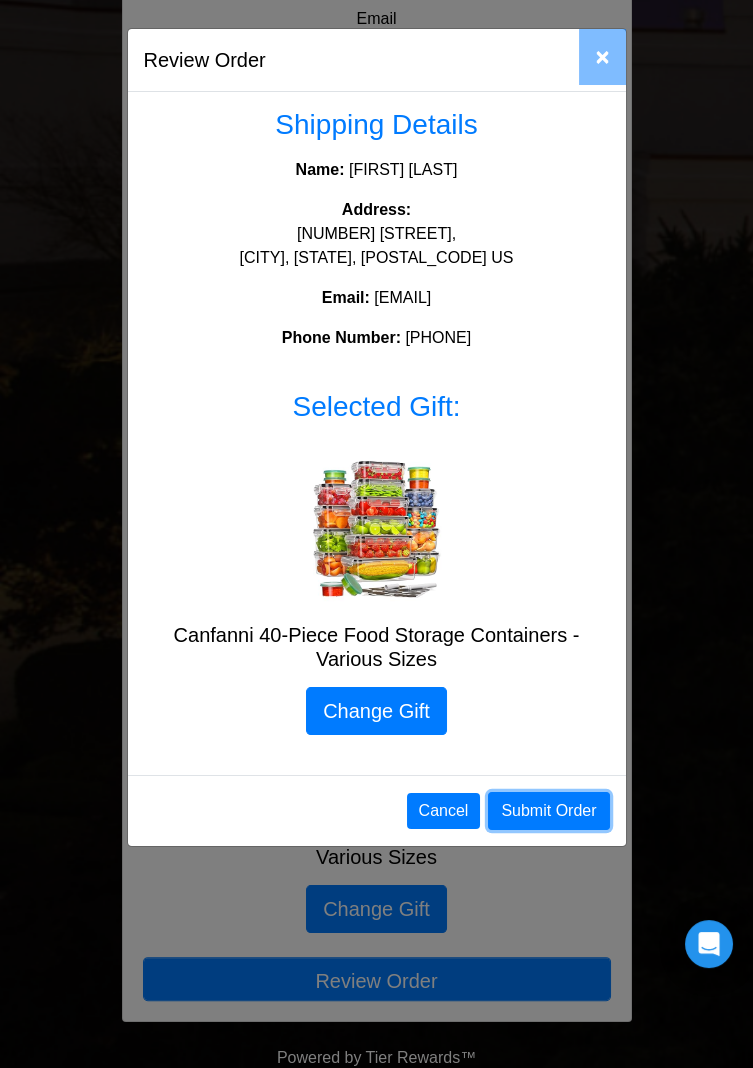 click on "Submit Order" at bounding box center [548, 811] 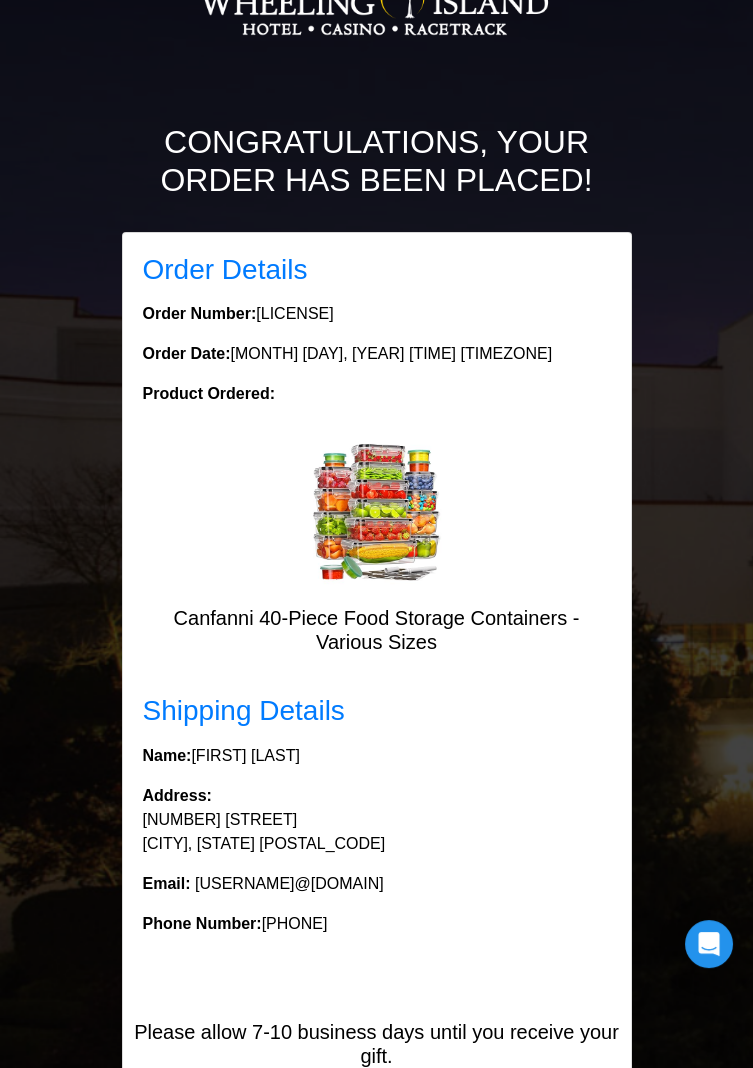 scroll, scrollTop: 250, scrollLeft: 0, axis: vertical 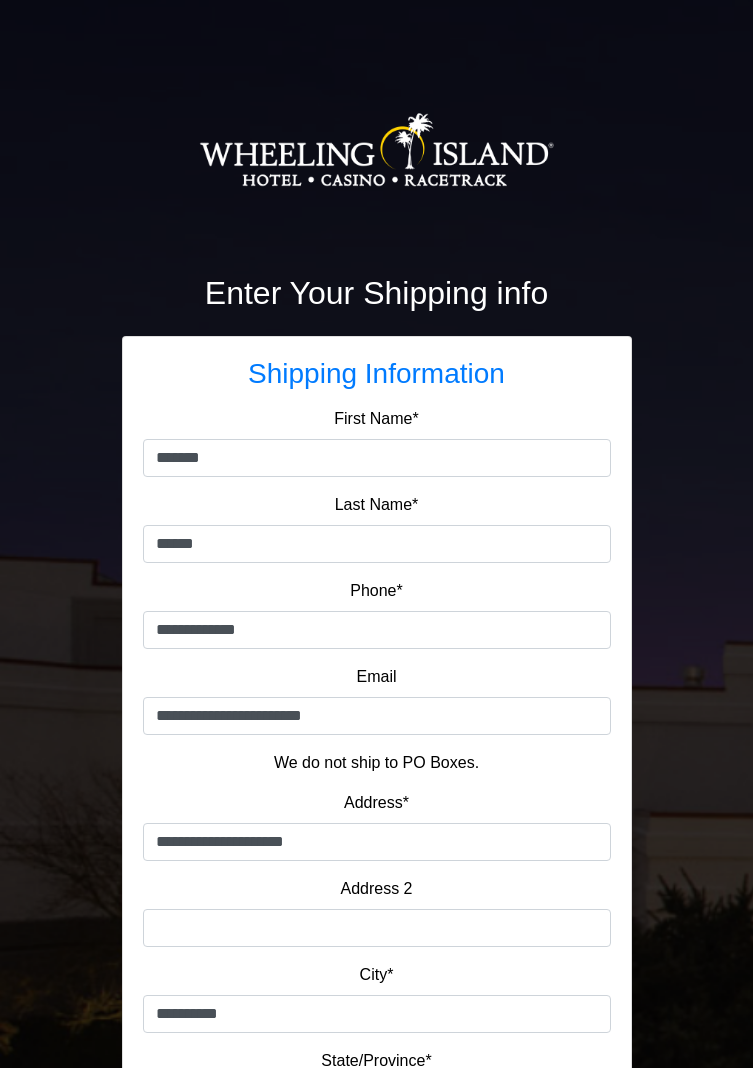select on "**" 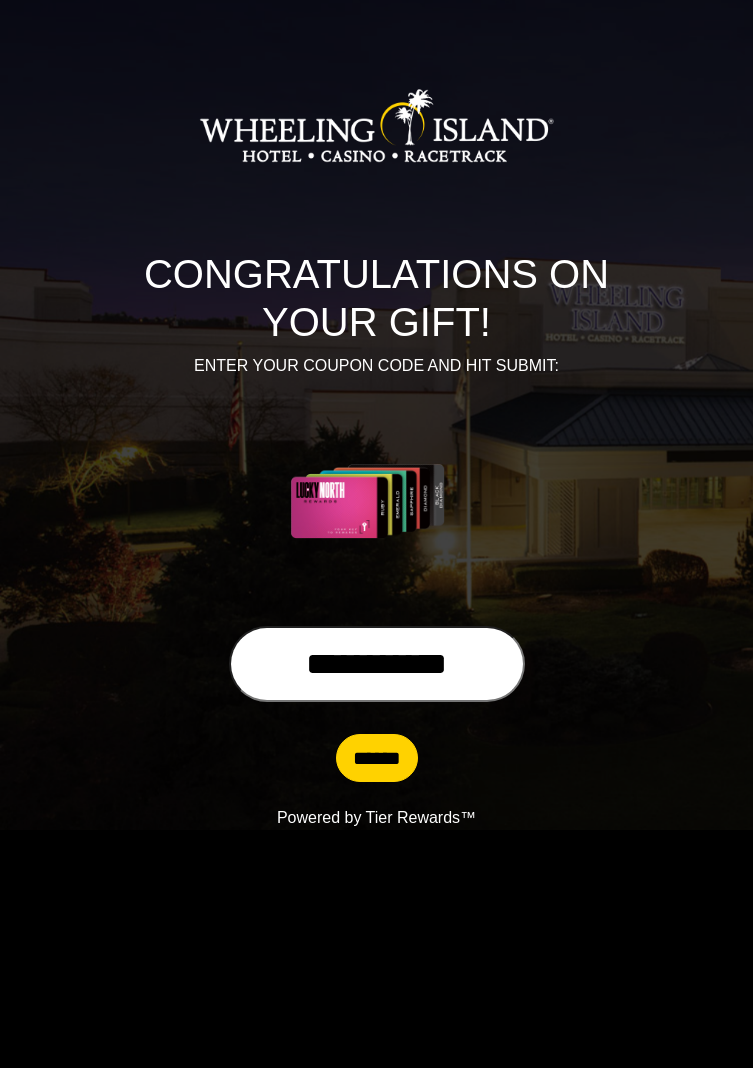 scroll, scrollTop: 0, scrollLeft: 0, axis: both 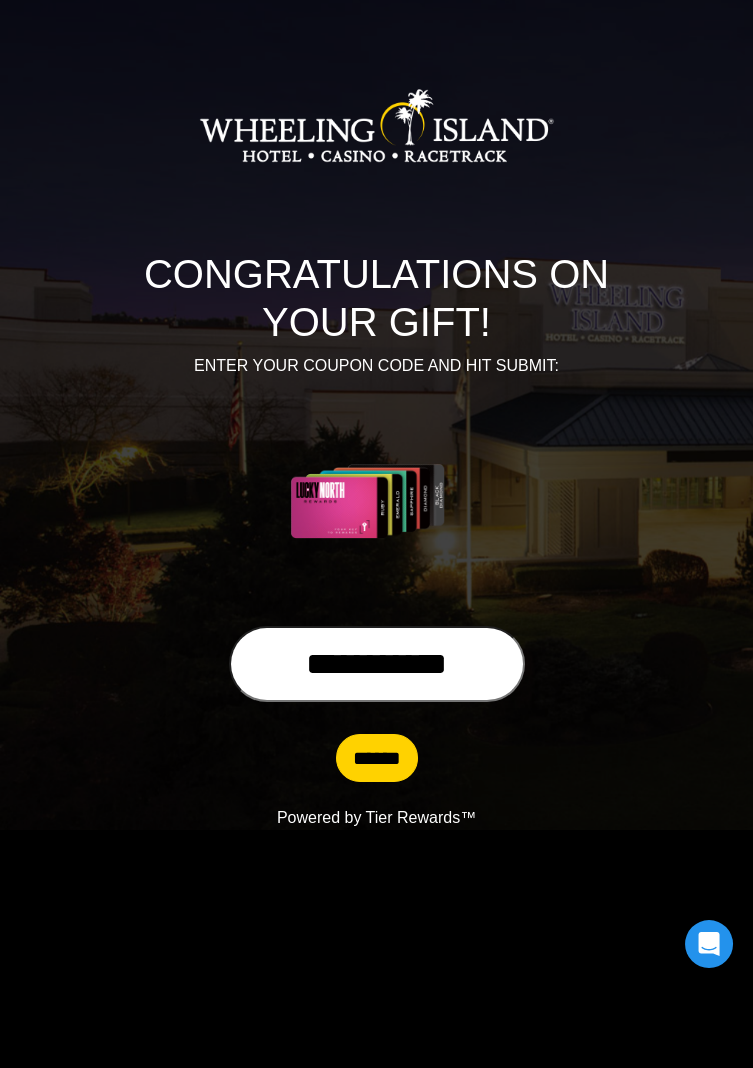 click on "**********" at bounding box center [377, 664] 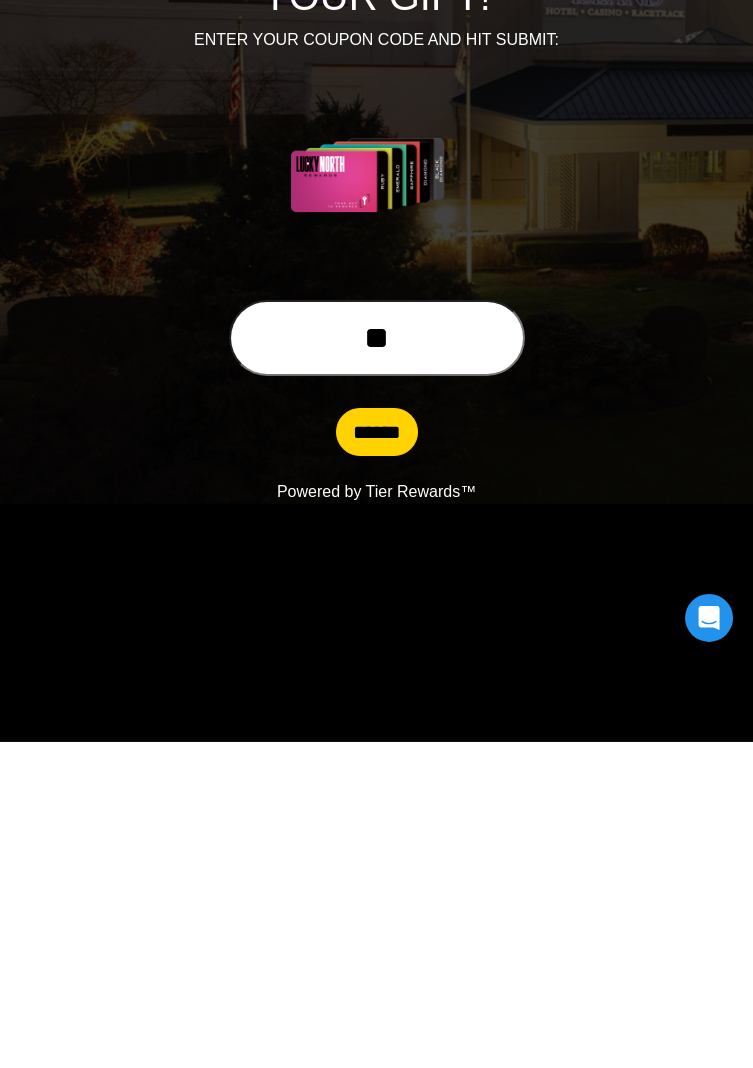 type on "*" 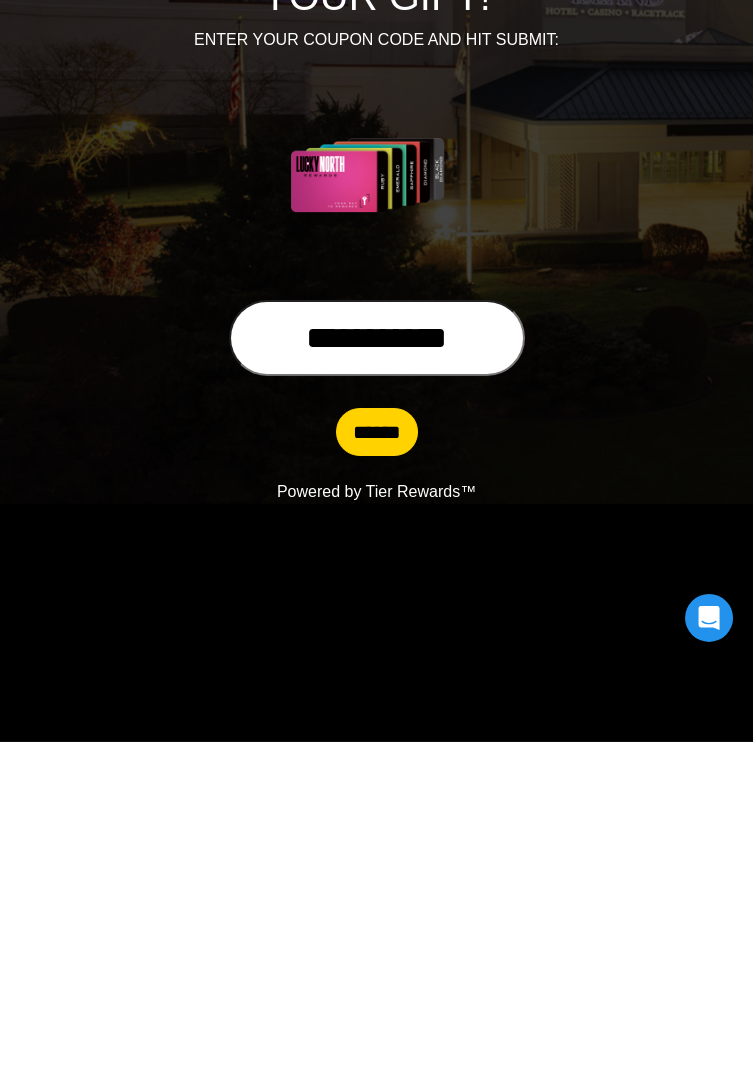 type on "**********" 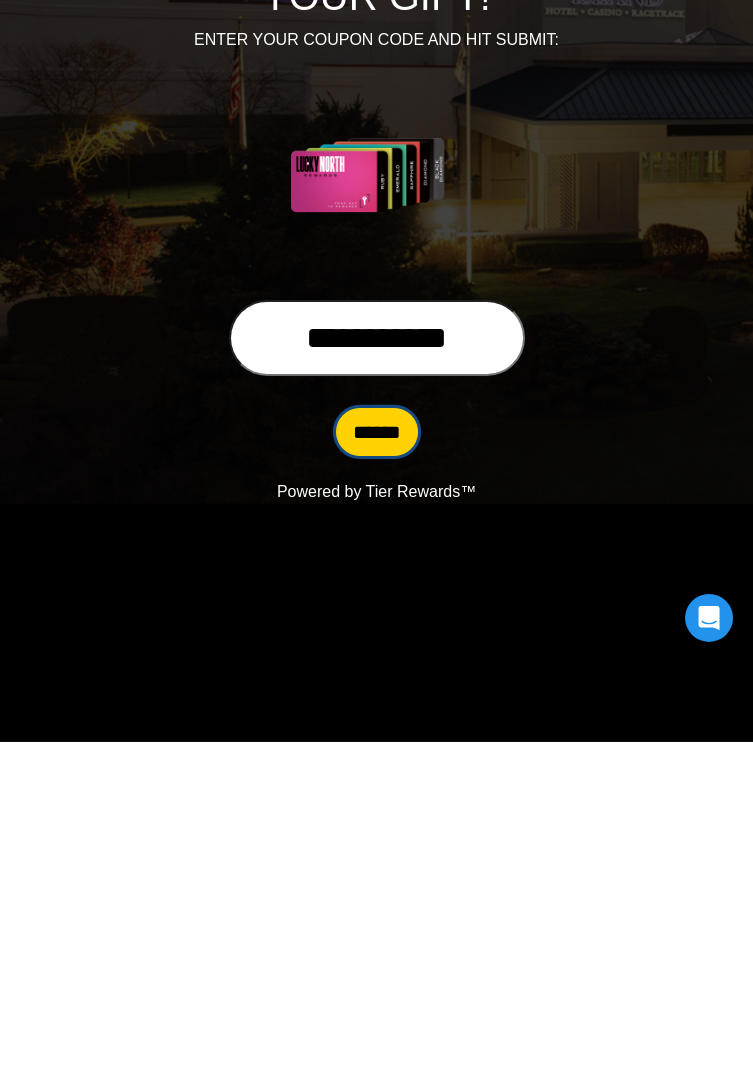 click on "******" at bounding box center (377, 758) 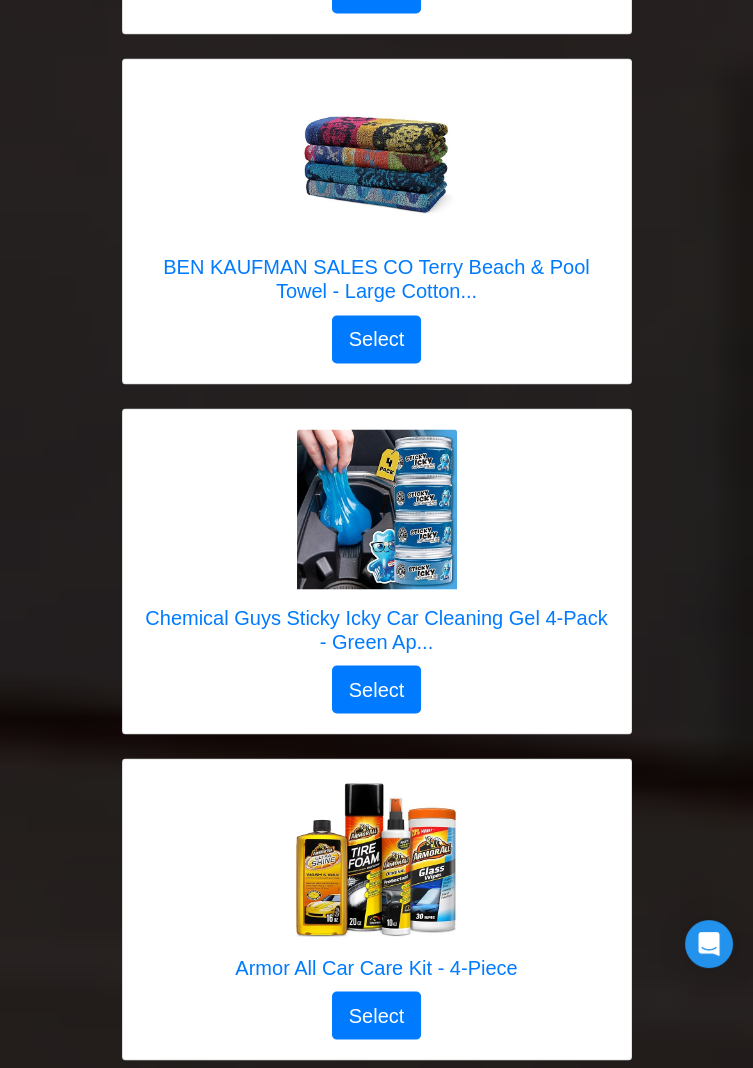 scroll, scrollTop: 6036, scrollLeft: 0, axis: vertical 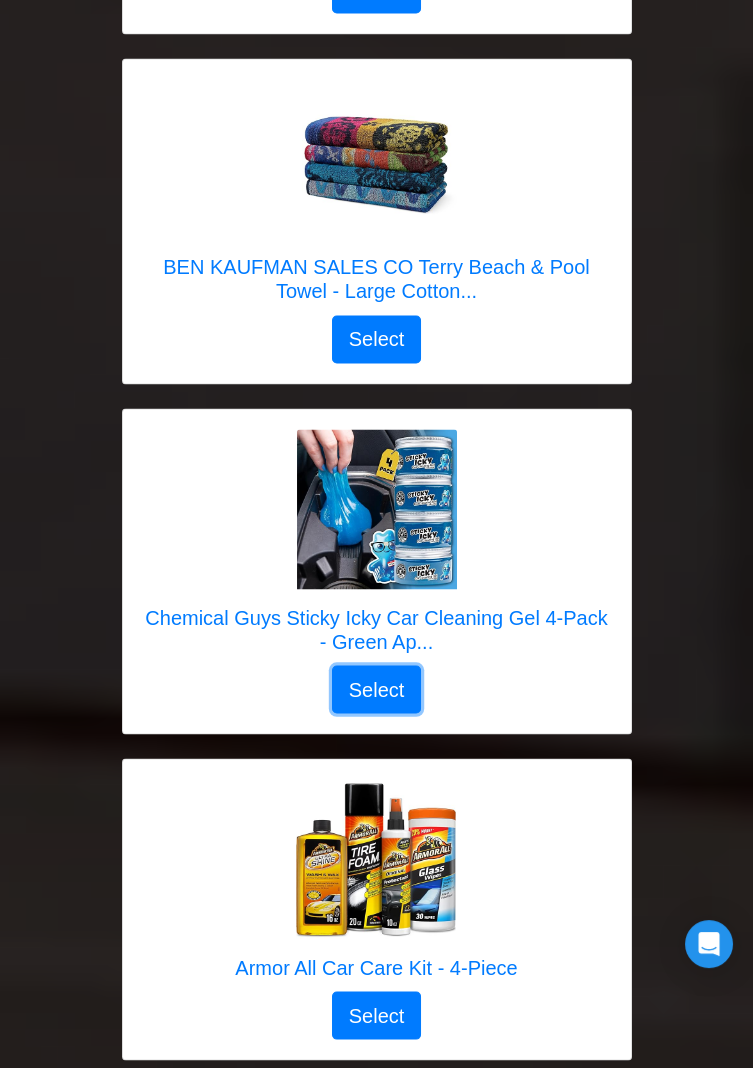 click on "Select" at bounding box center (377, 689) 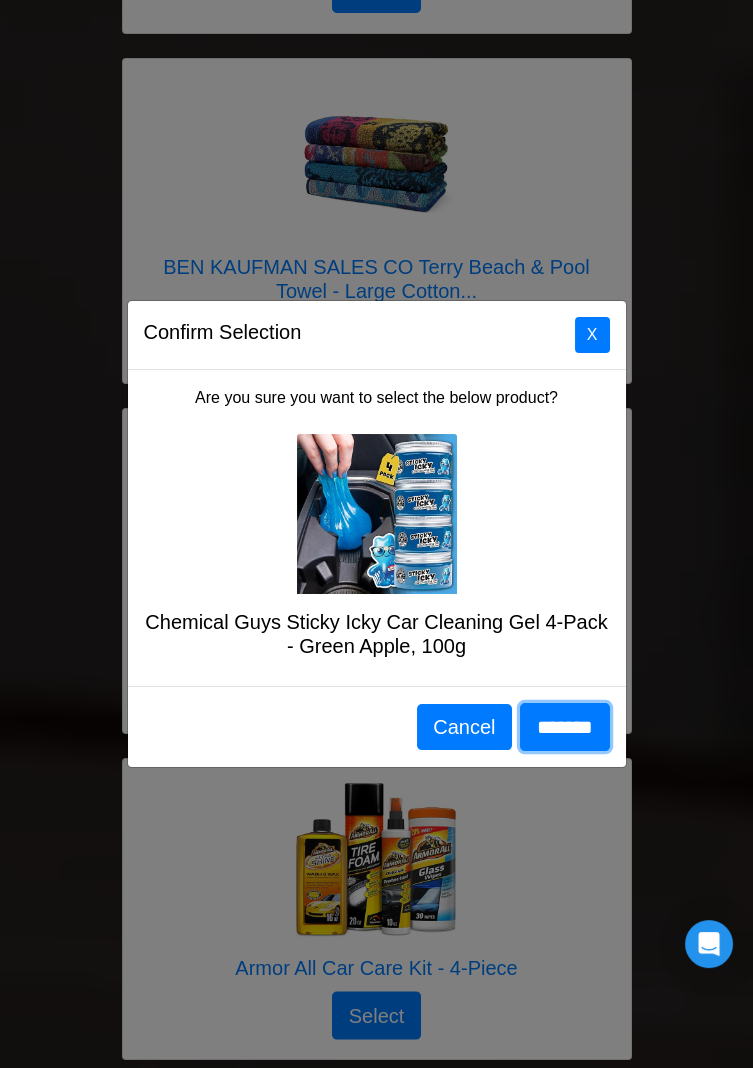 click on "*******" at bounding box center [565, 727] 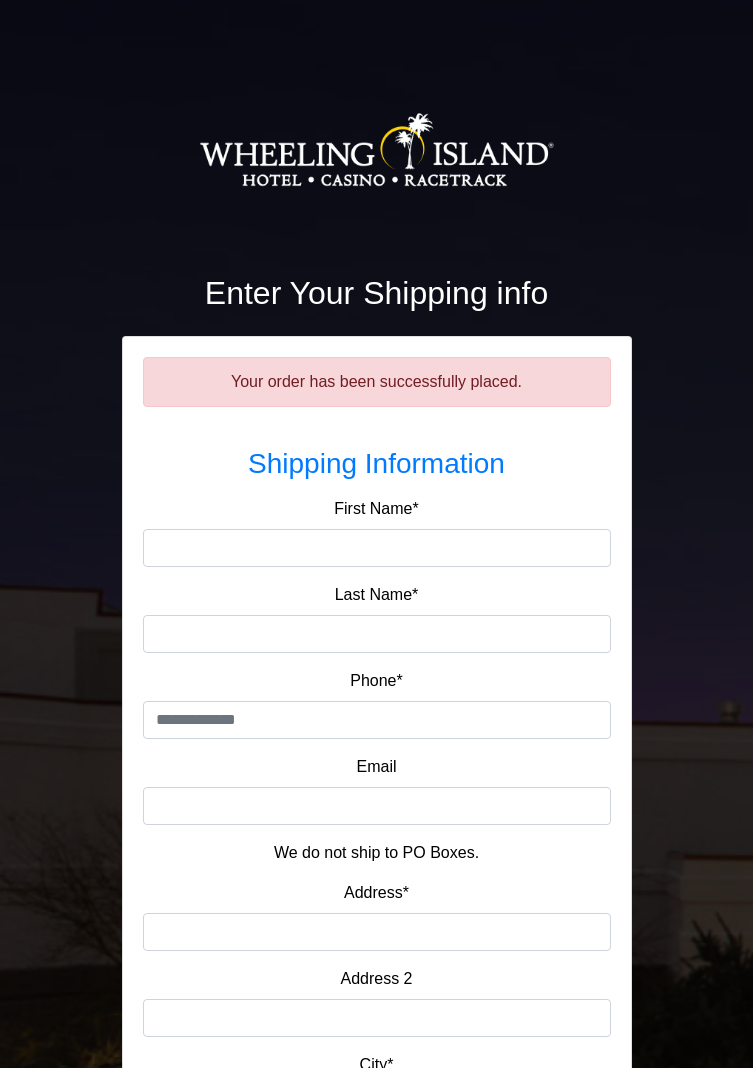 scroll, scrollTop: 0, scrollLeft: 0, axis: both 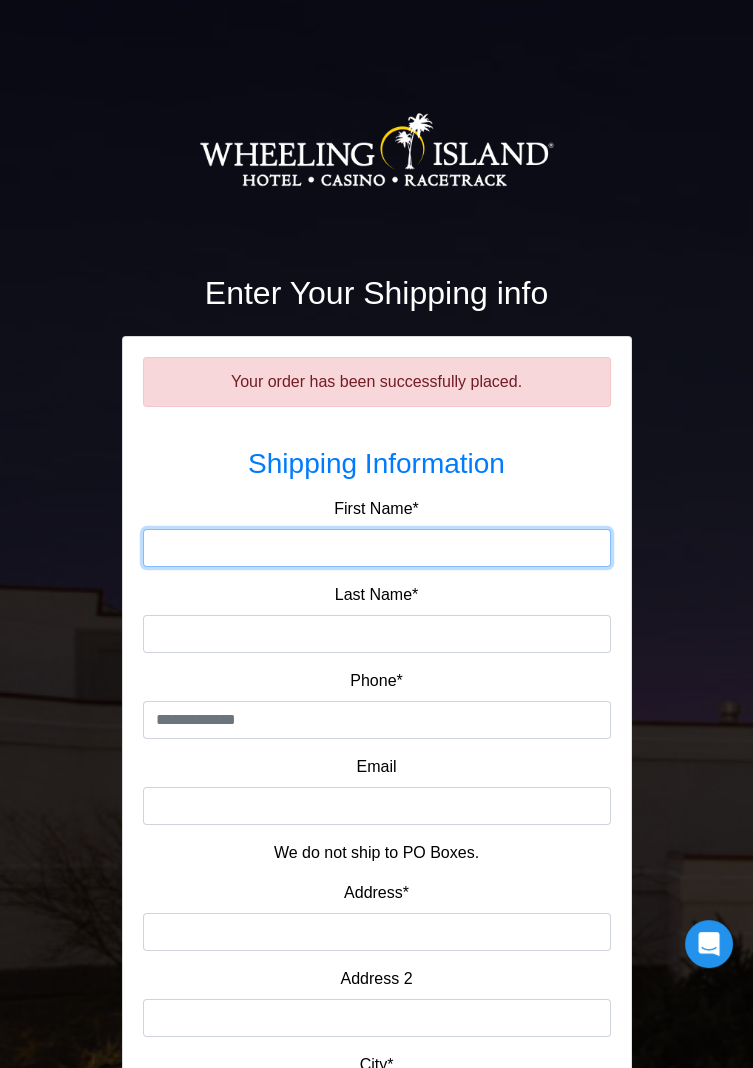 click on "First Name*" at bounding box center [377, 548] 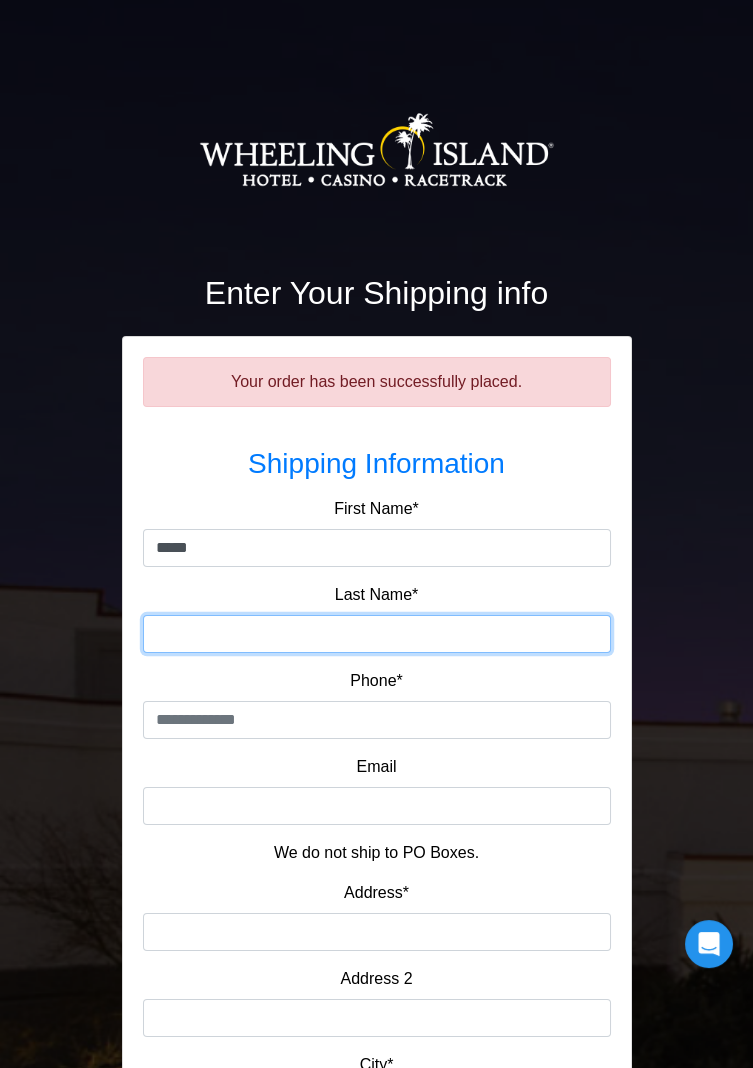 type on "******" 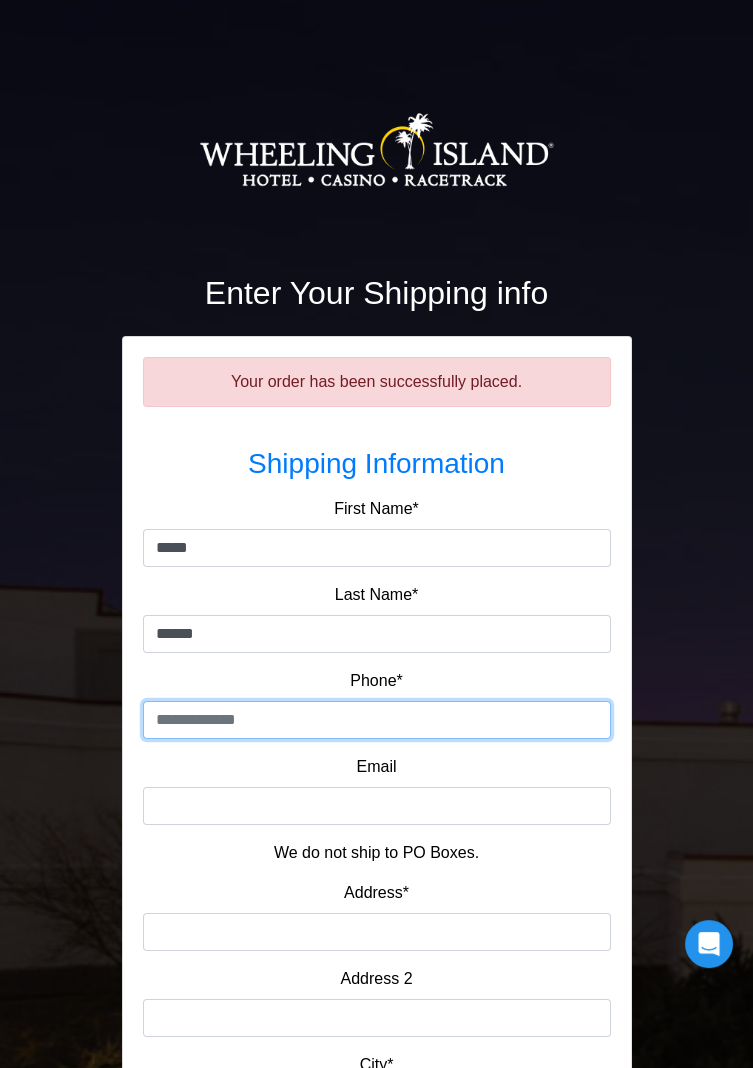 type on "**********" 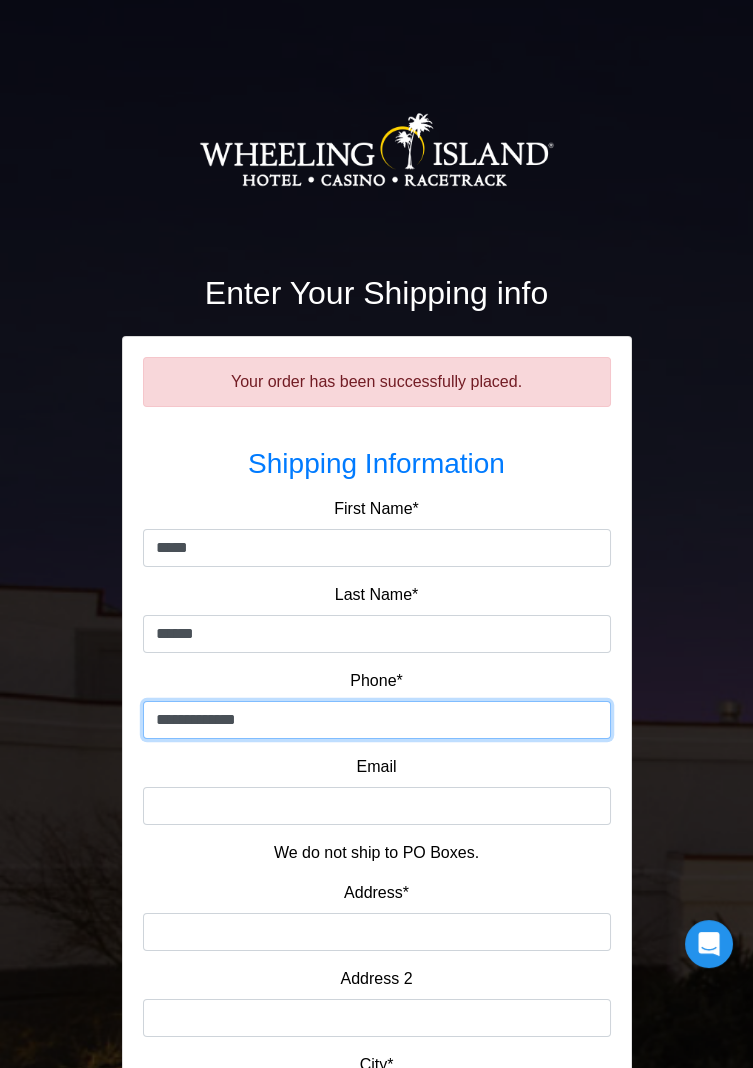 type on "**********" 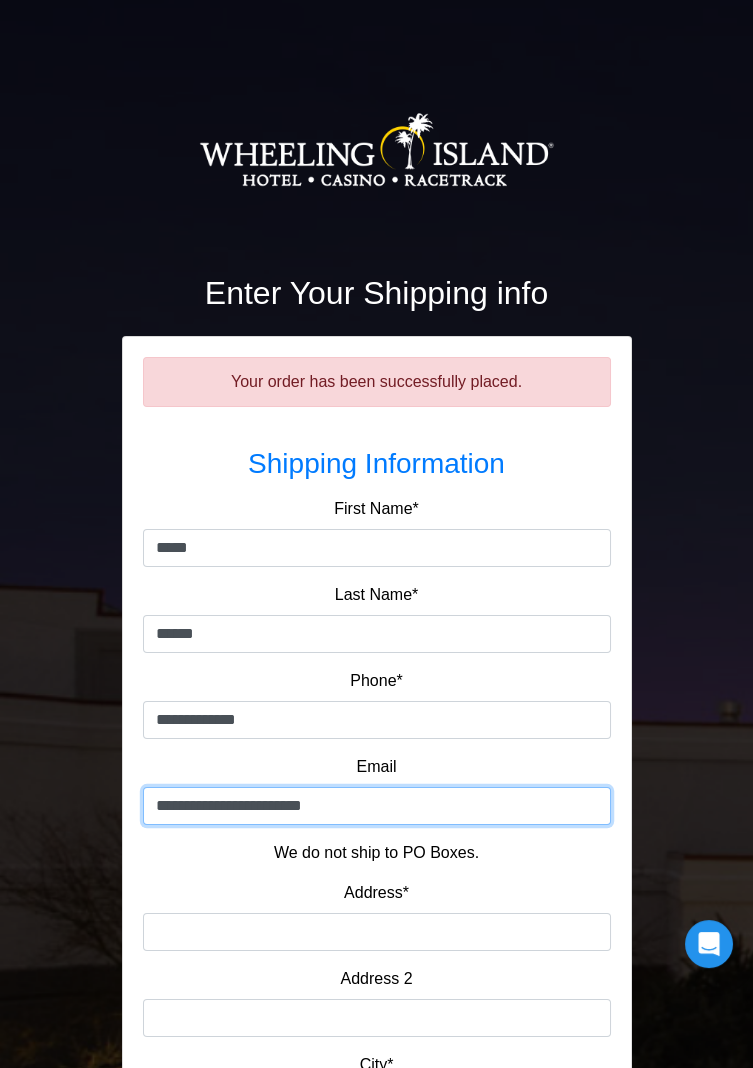 type on "**********" 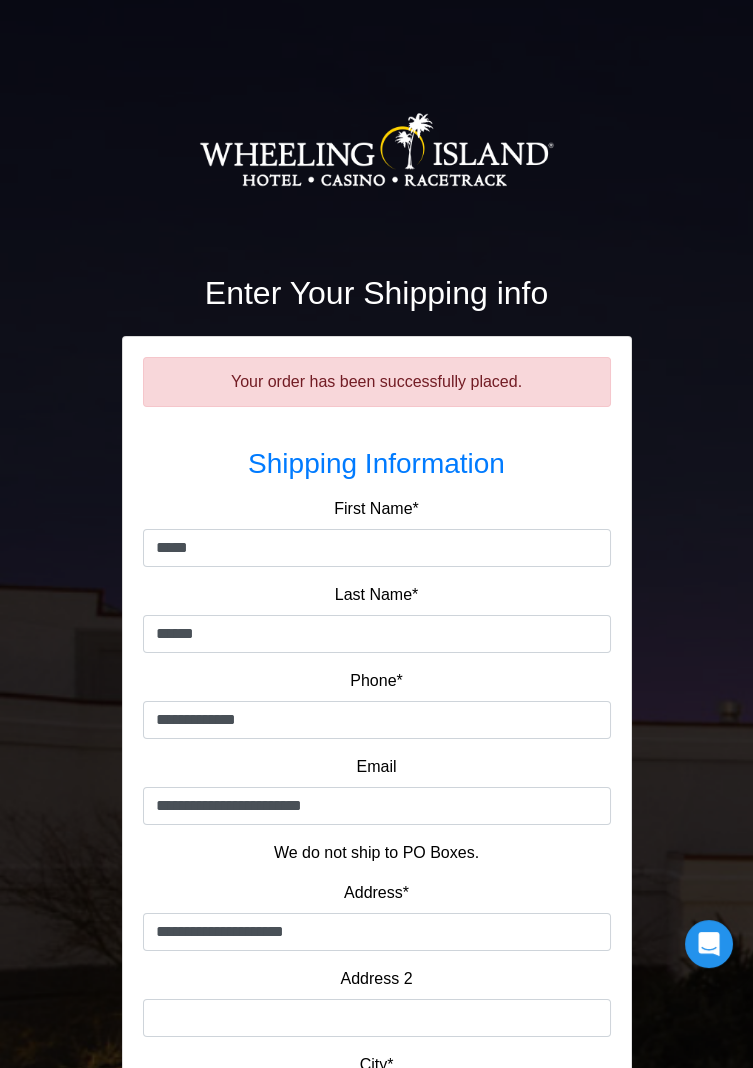 type on "**********" 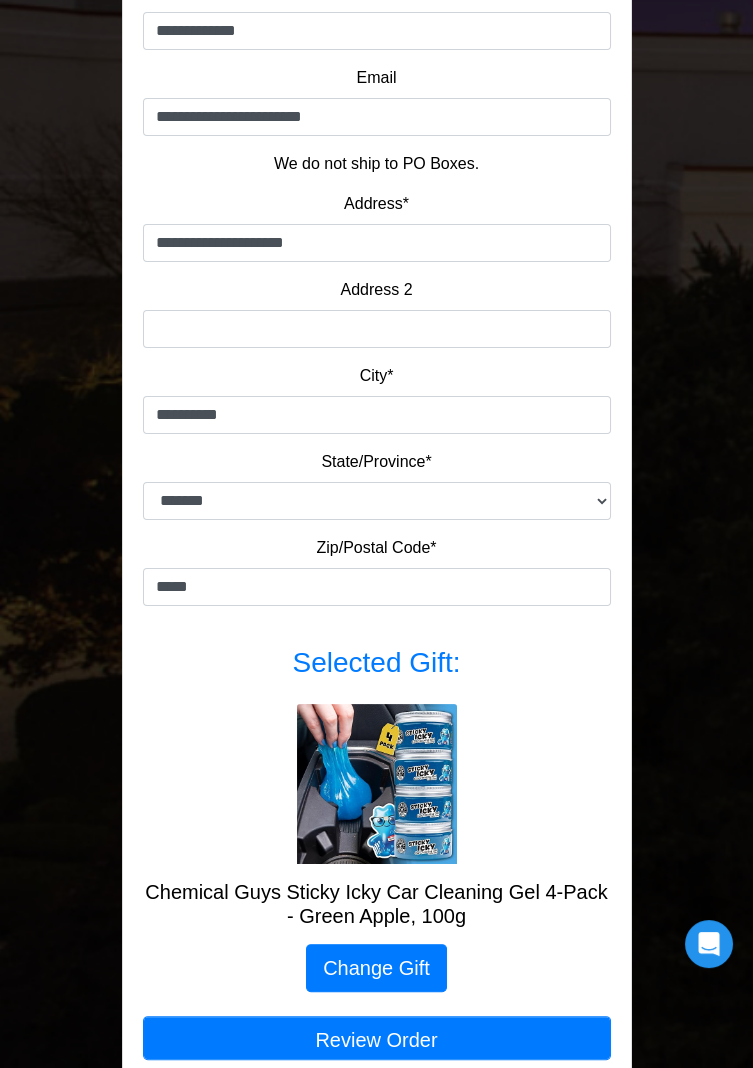 scroll, scrollTop: 748, scrollLeft: 0, axis: vertical 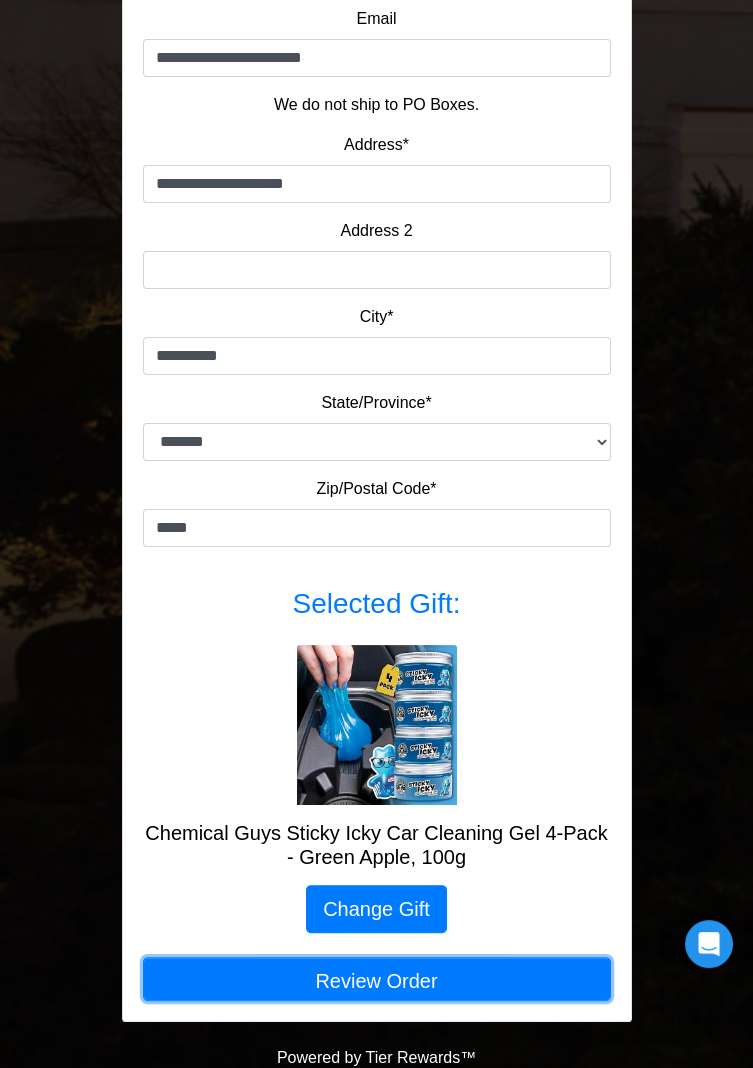 click on "Review Order" at bounding box center [377, 979] 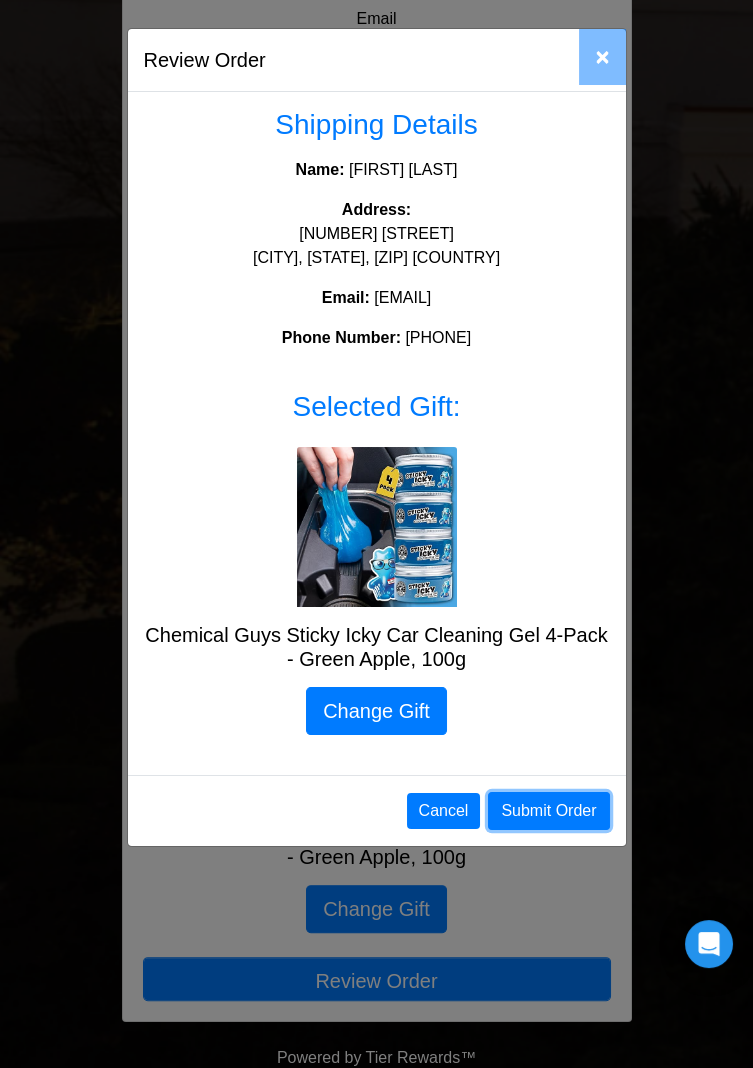 click on "Submit Order" at bounding box center (548, 811) 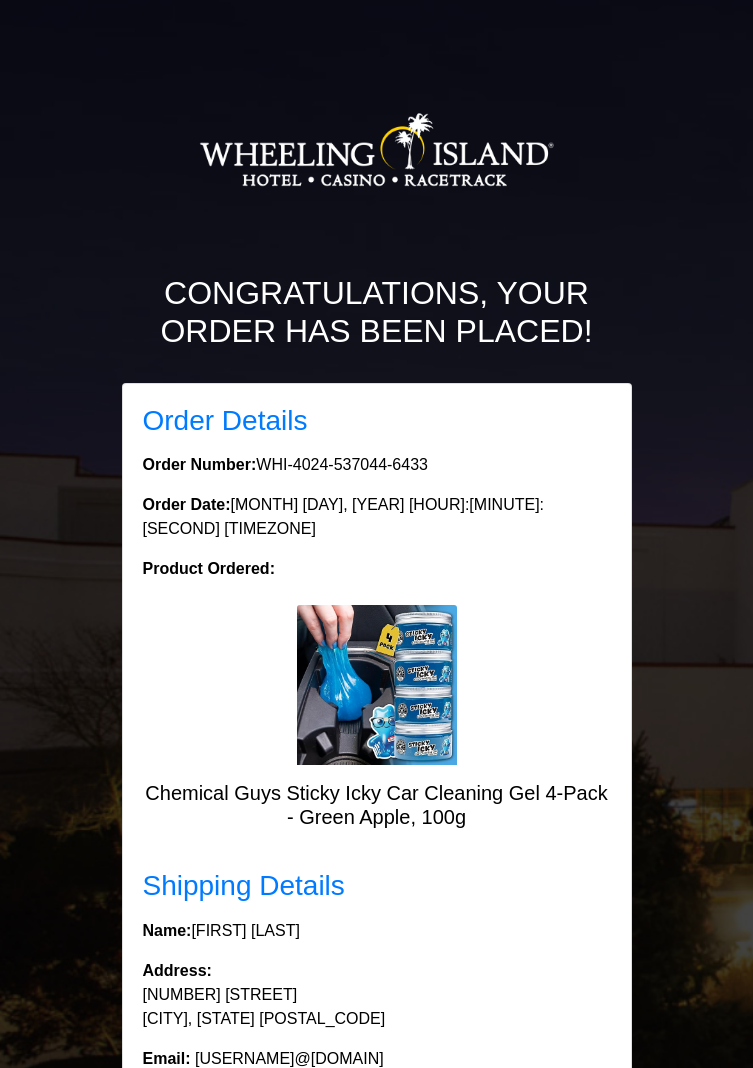scroll, scrollTop: 0, scrollLeft: 0, axis: both 